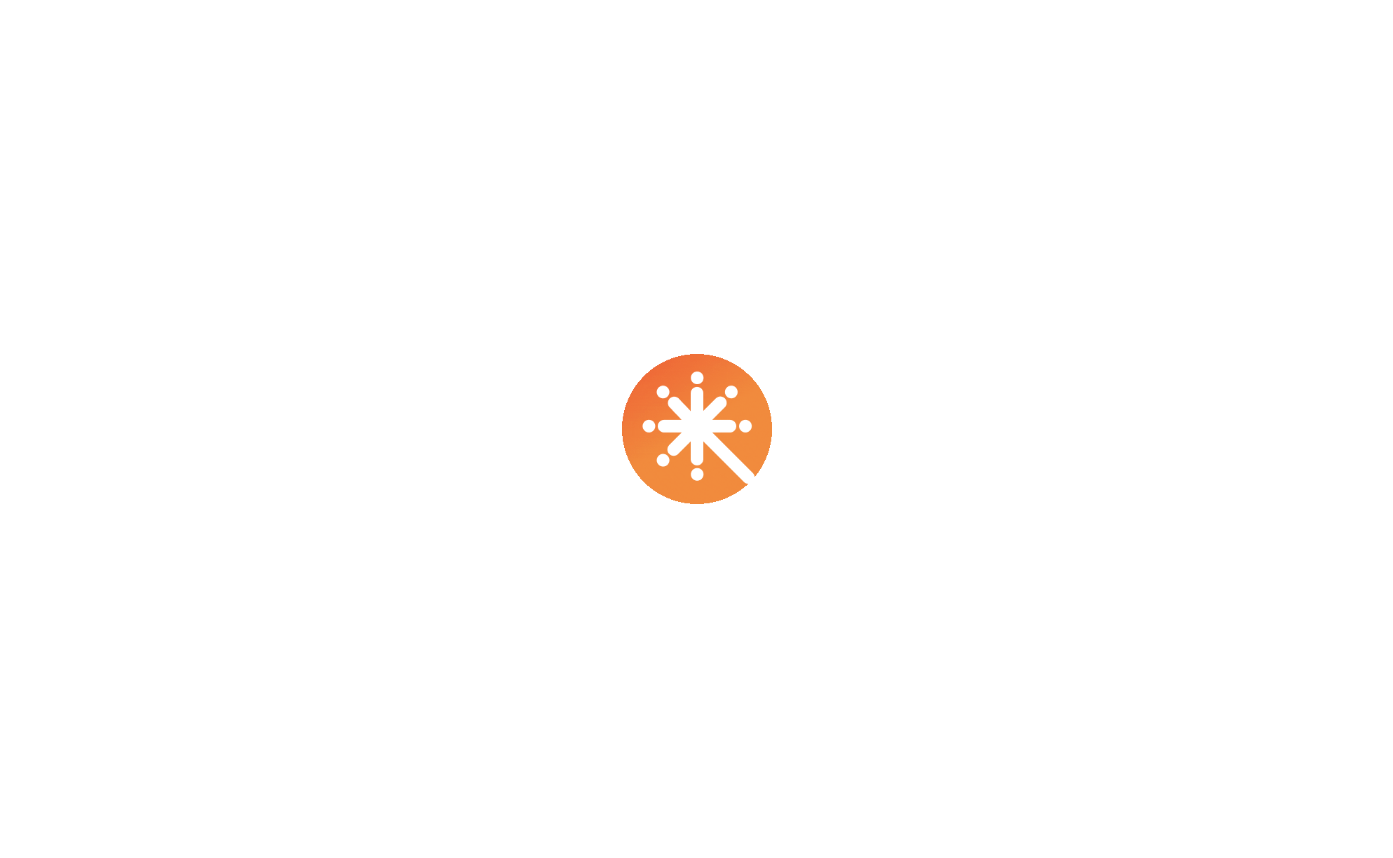 scroll, scrollTop: 0, scrollLeft: 0, axis: both 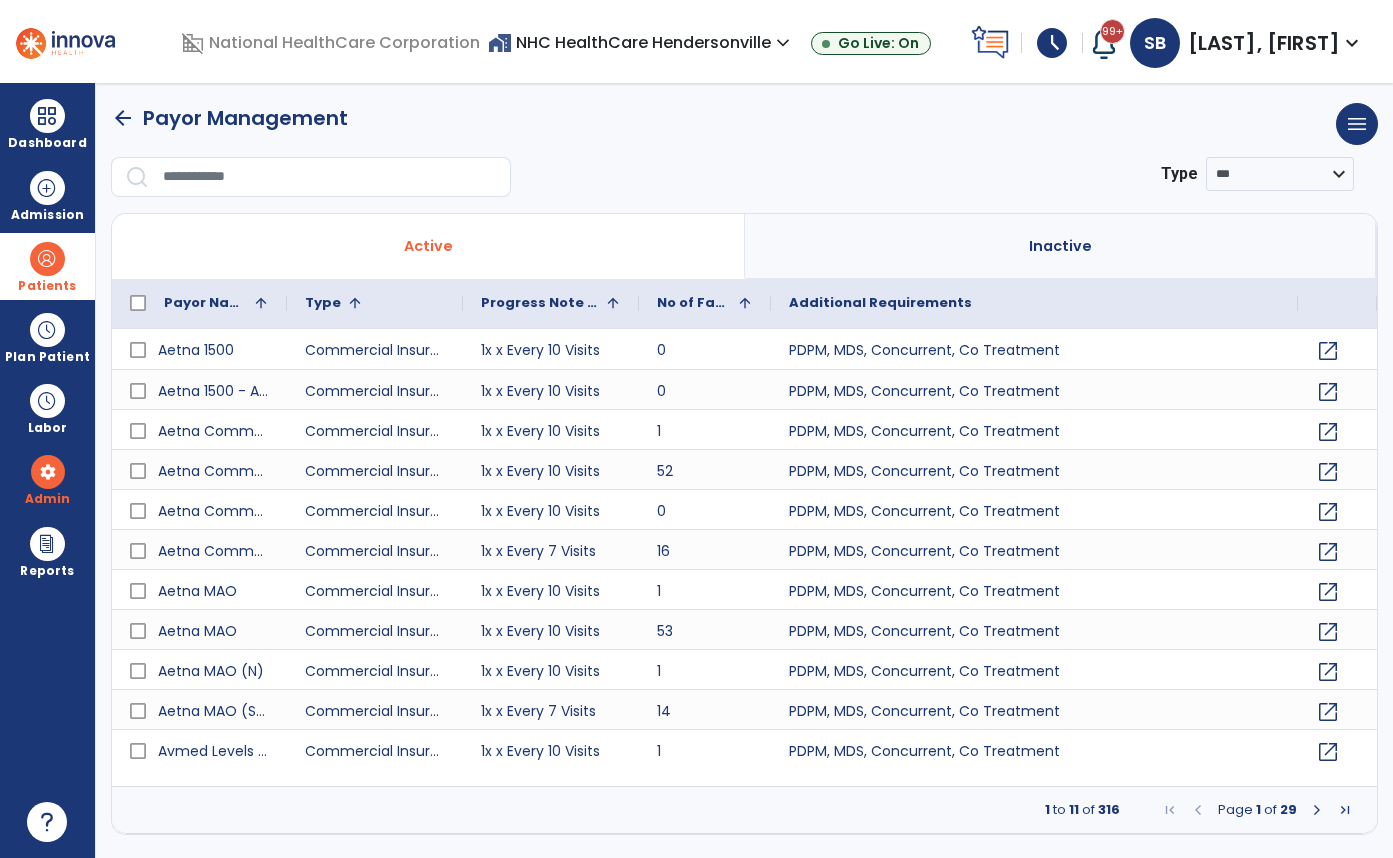 click at bounding box center [47, 259] 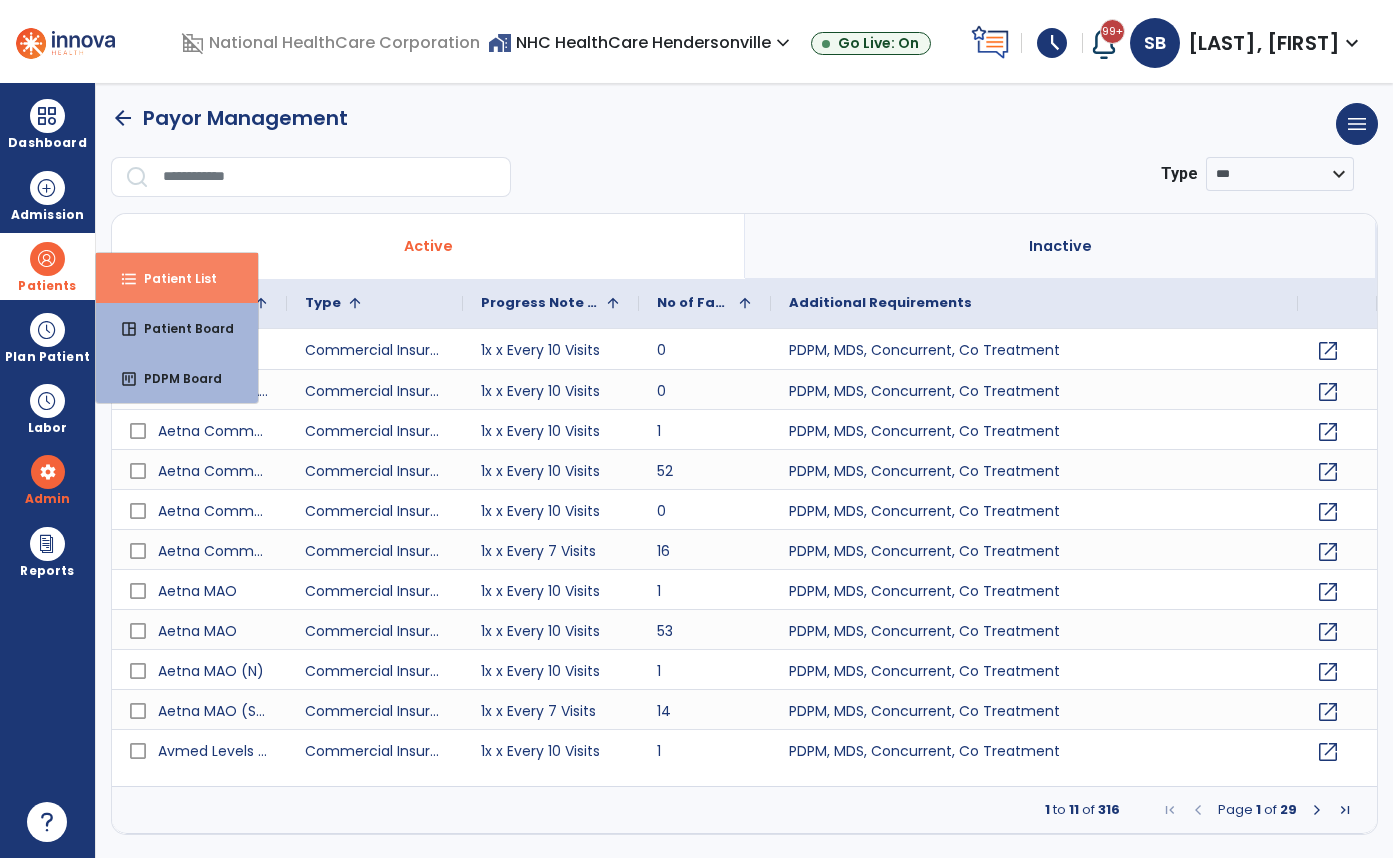 click on "format_list_bulleted  Patient List" at bounding box center (177, 278) 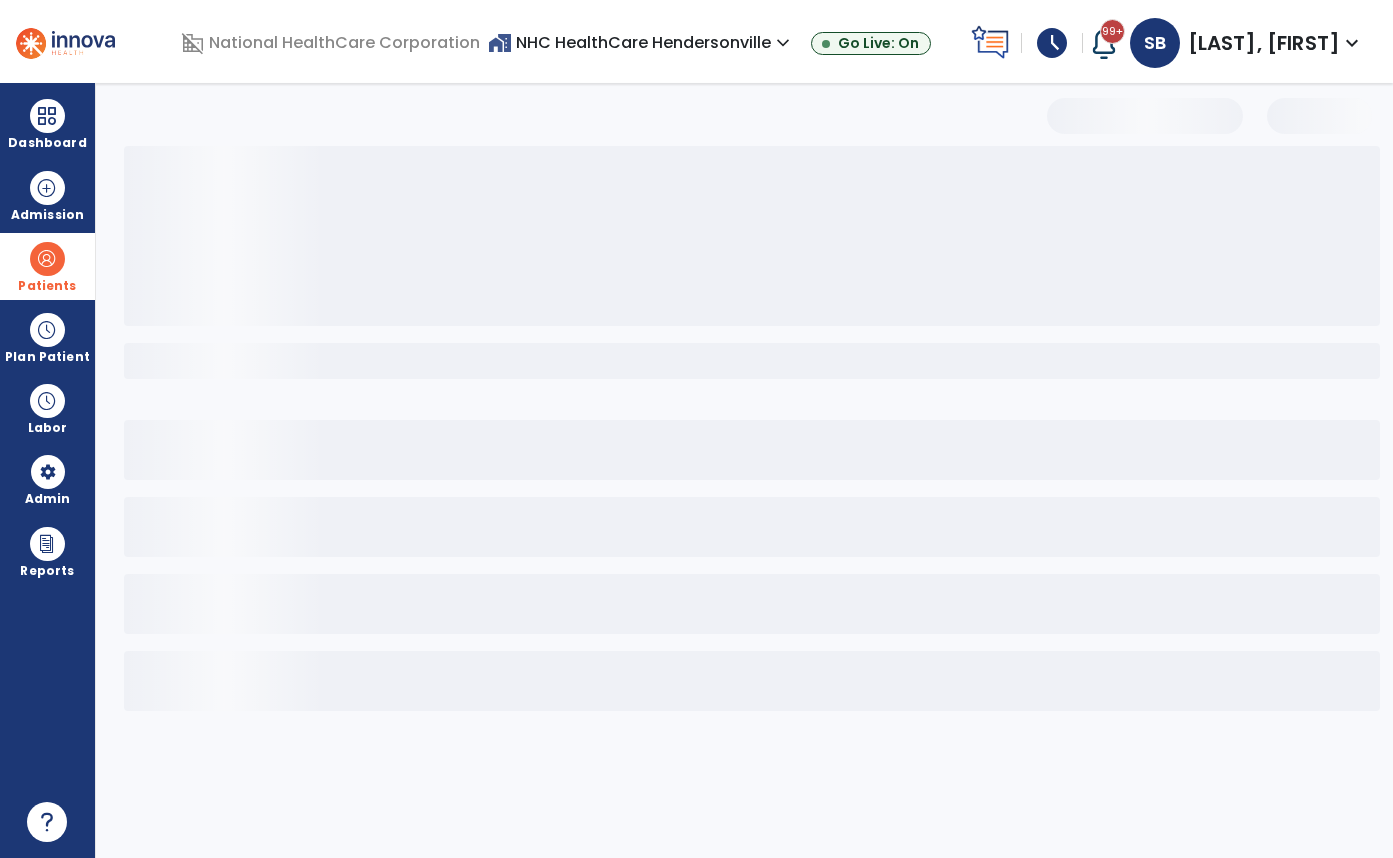 select on "***" 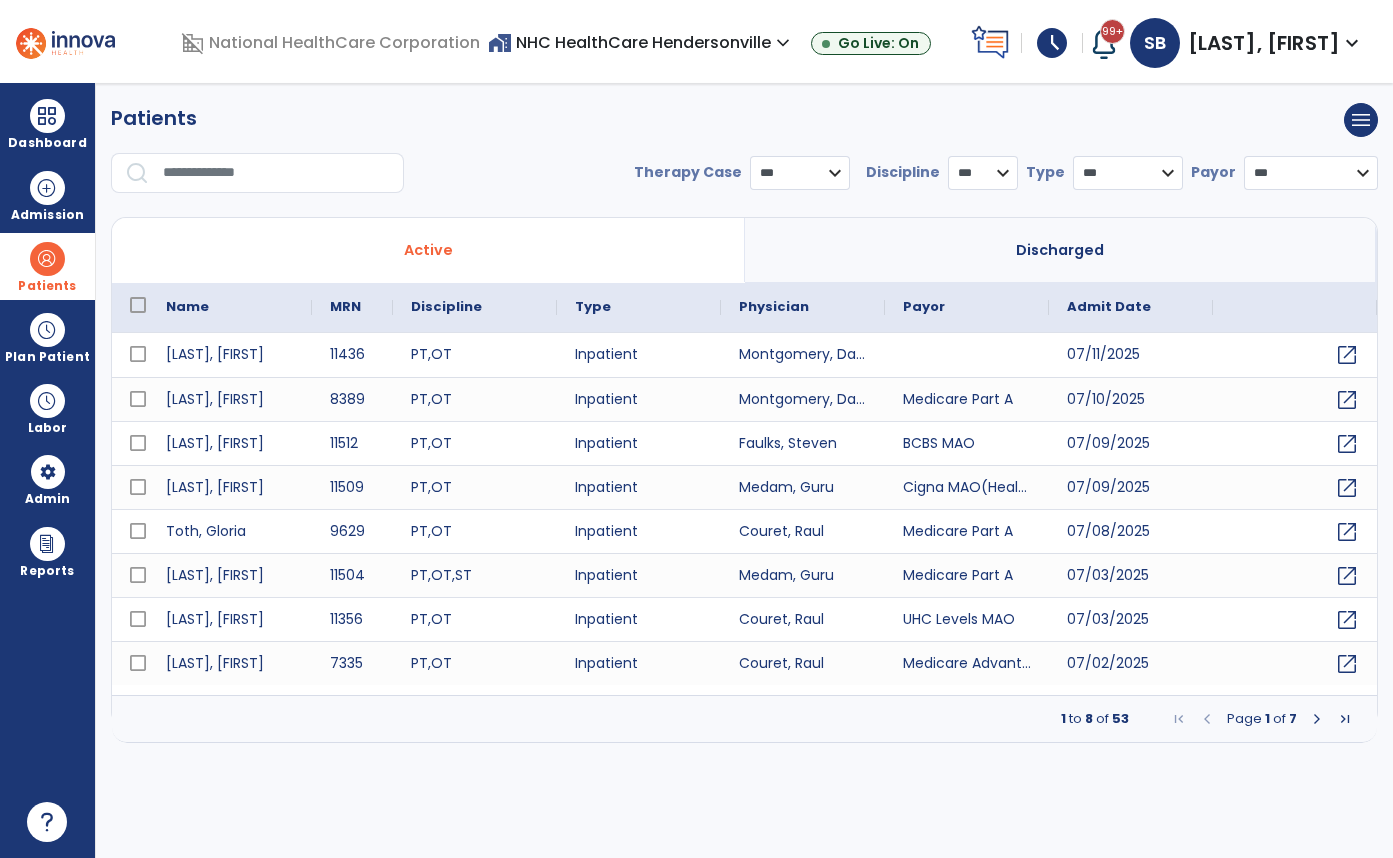 click at bounding box center (276, 173) 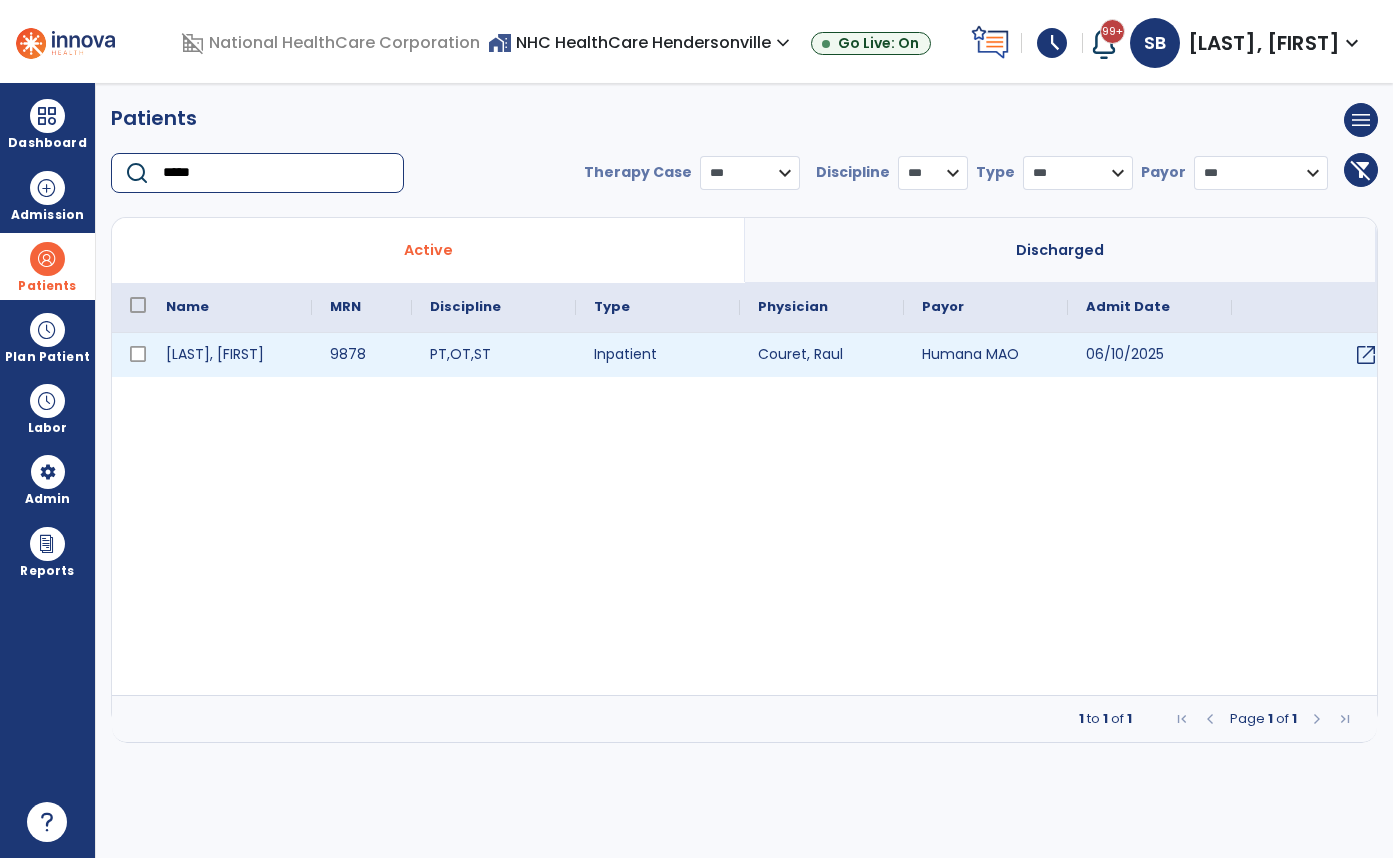 type on "*****" 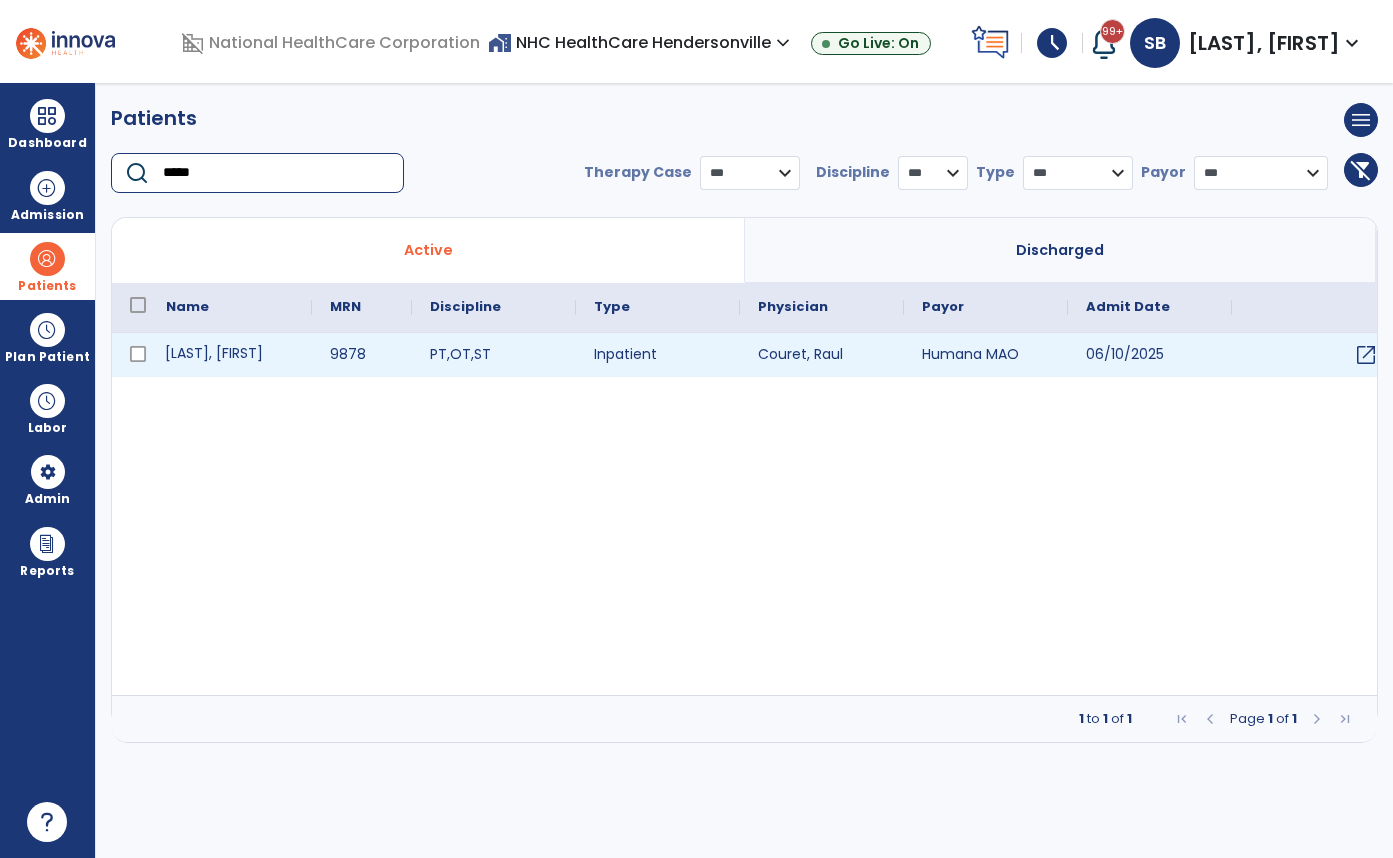 click on "[LAST], [FIRST]" at bounding box center [230, 355] 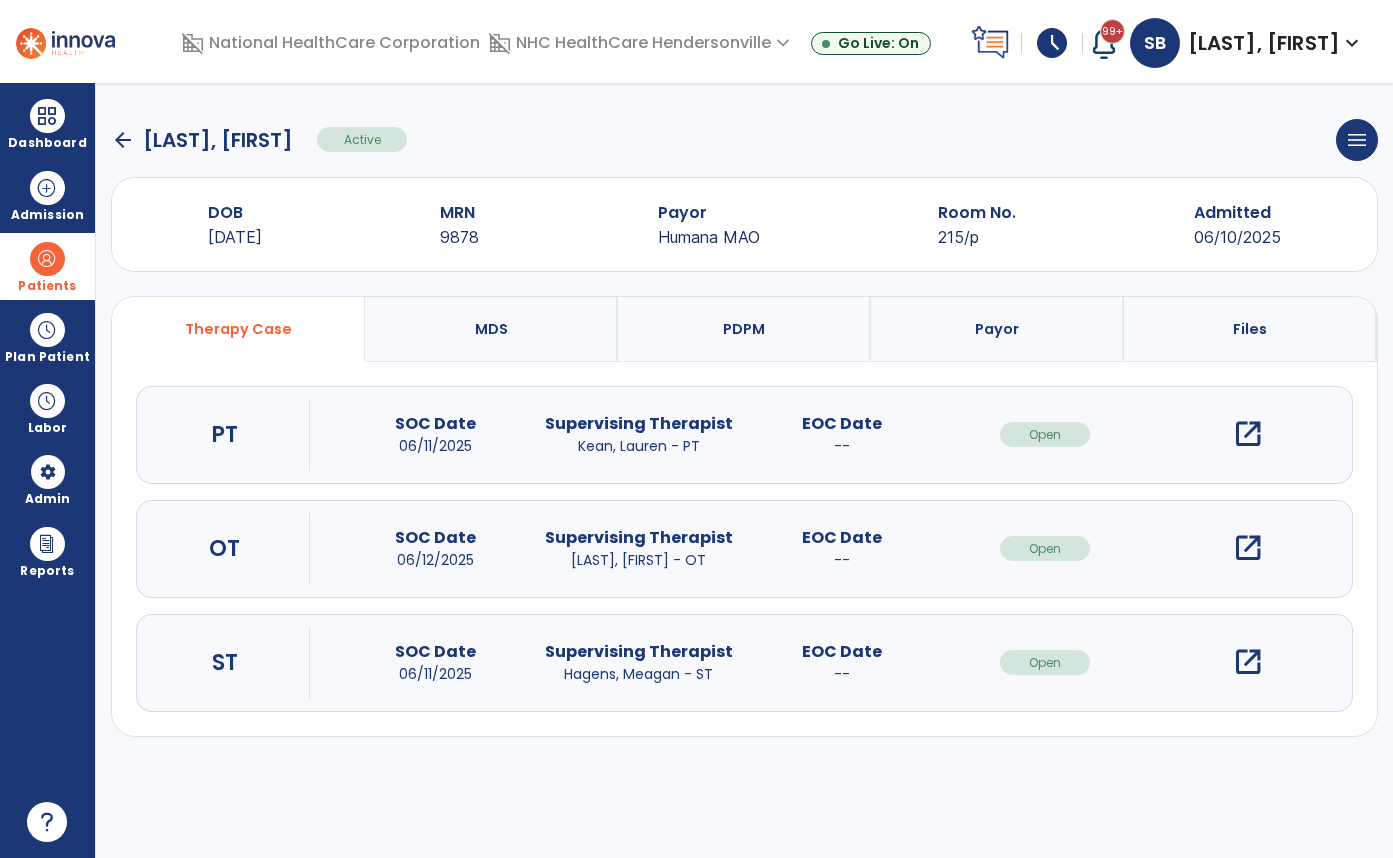 click on "open_in_new" at bounding box center [1248, 434] 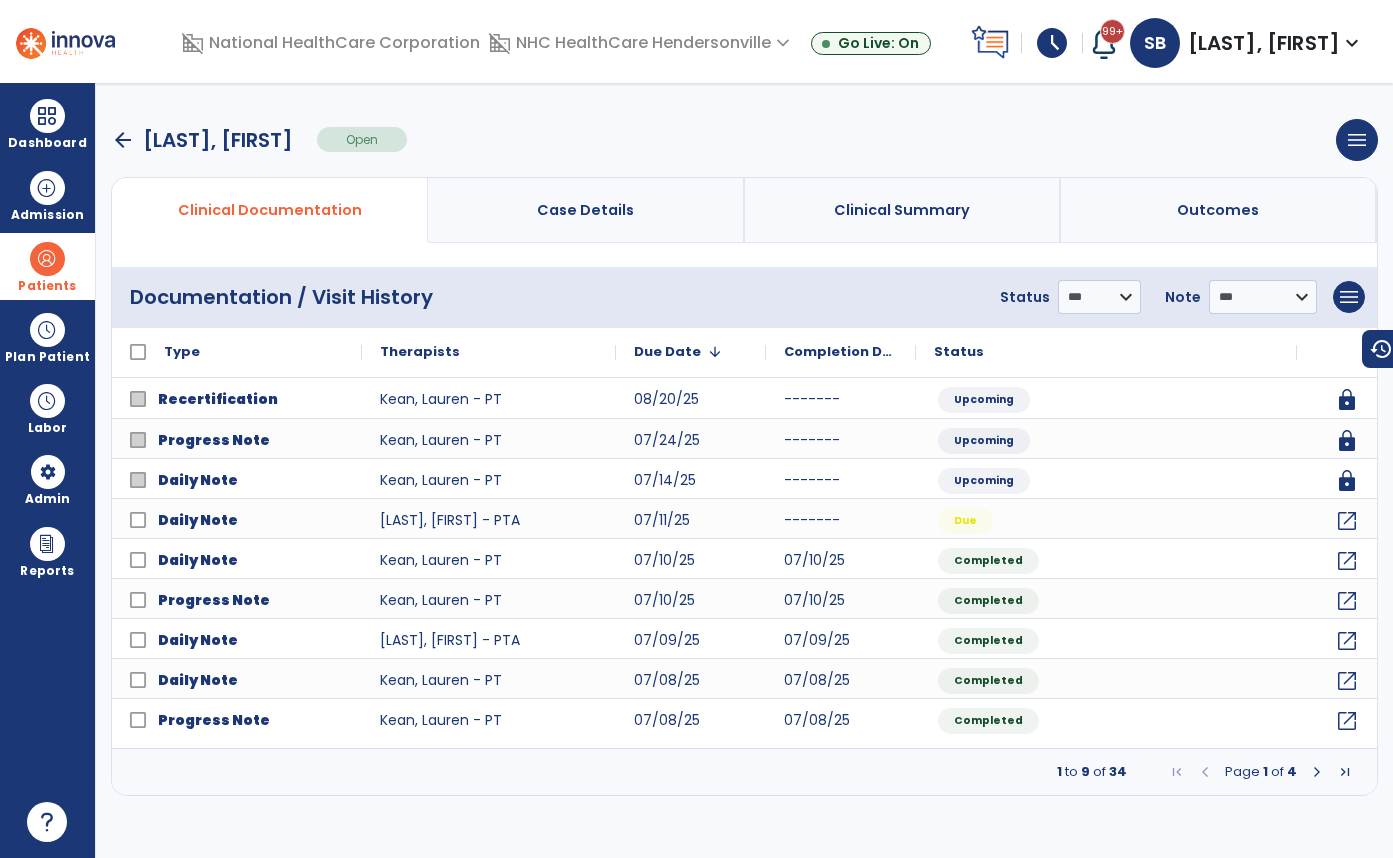 click at bounding box center (1345, 772) 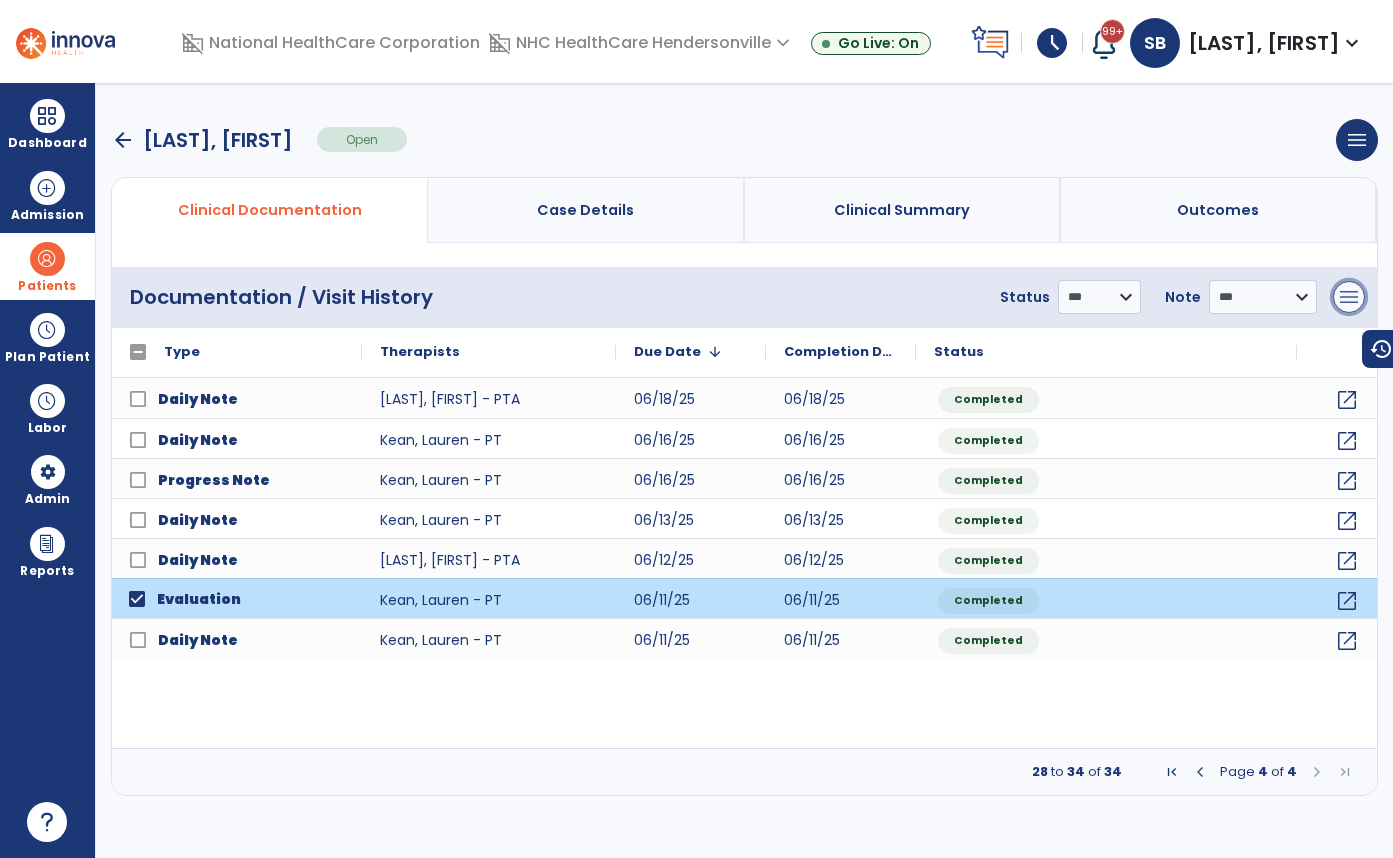 click on "menu" at bounding box center [1349, 297] 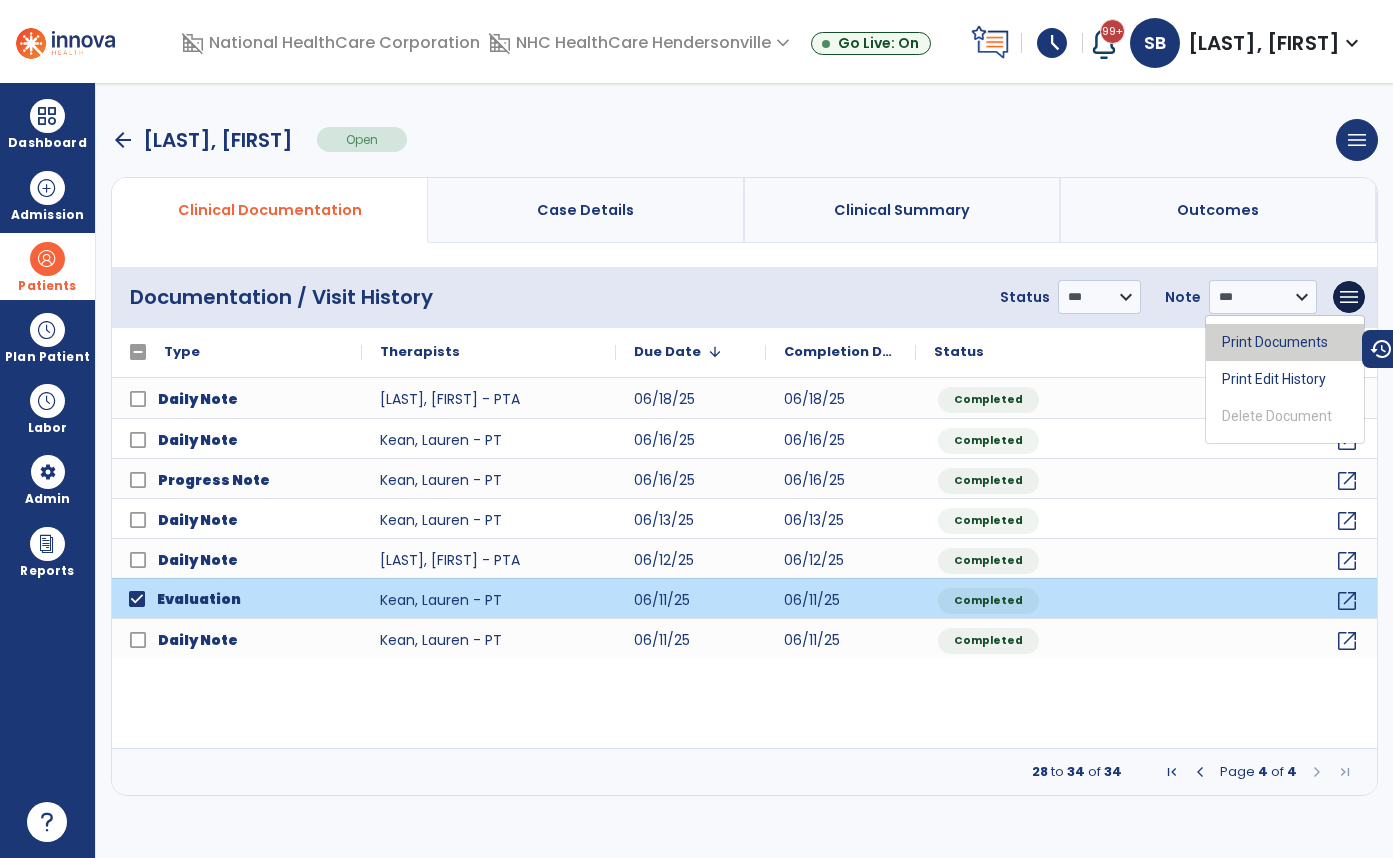 click on "Print Documents" at bounding box center [1285, 342] 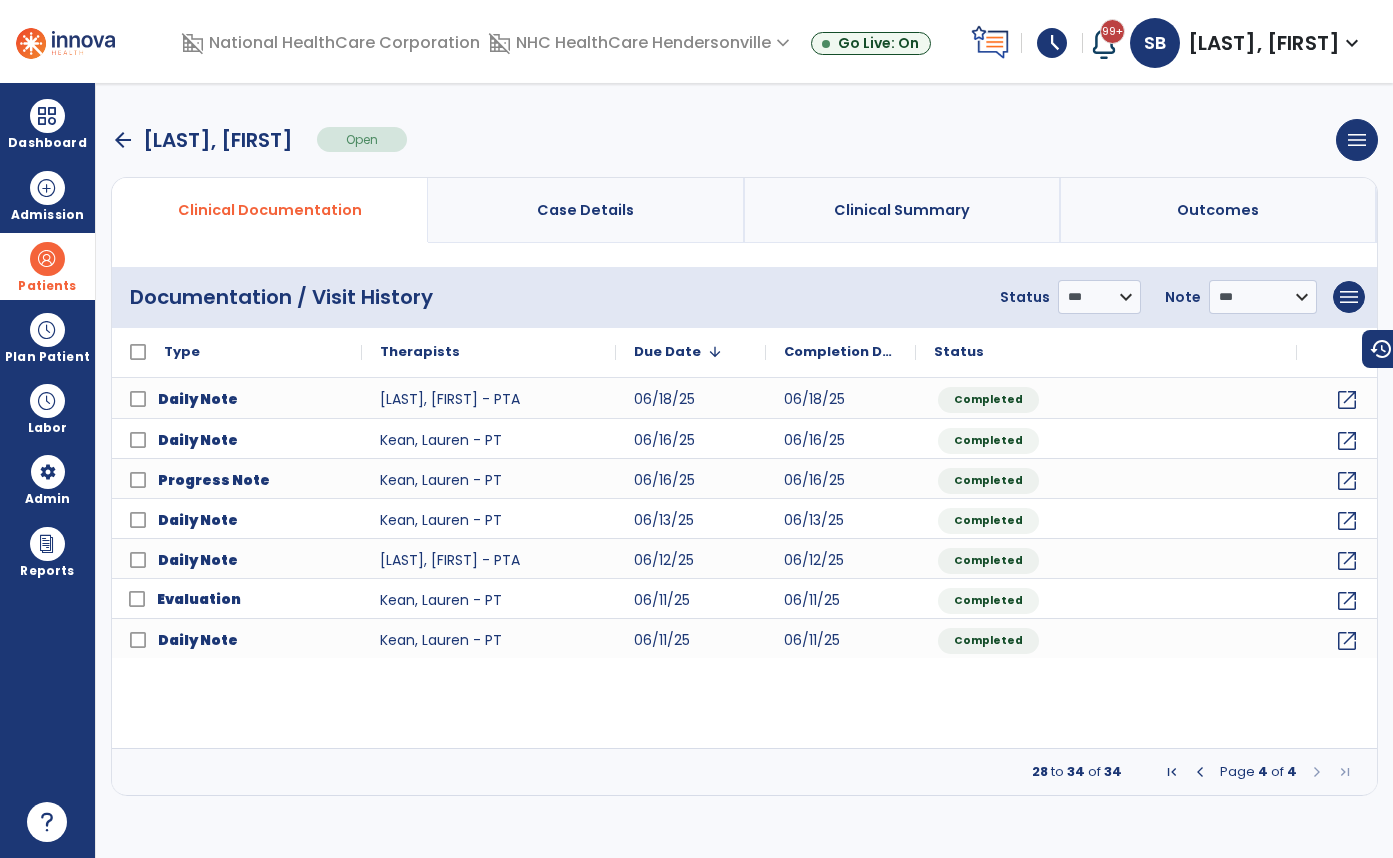 click at bounding box center (1172, 772) 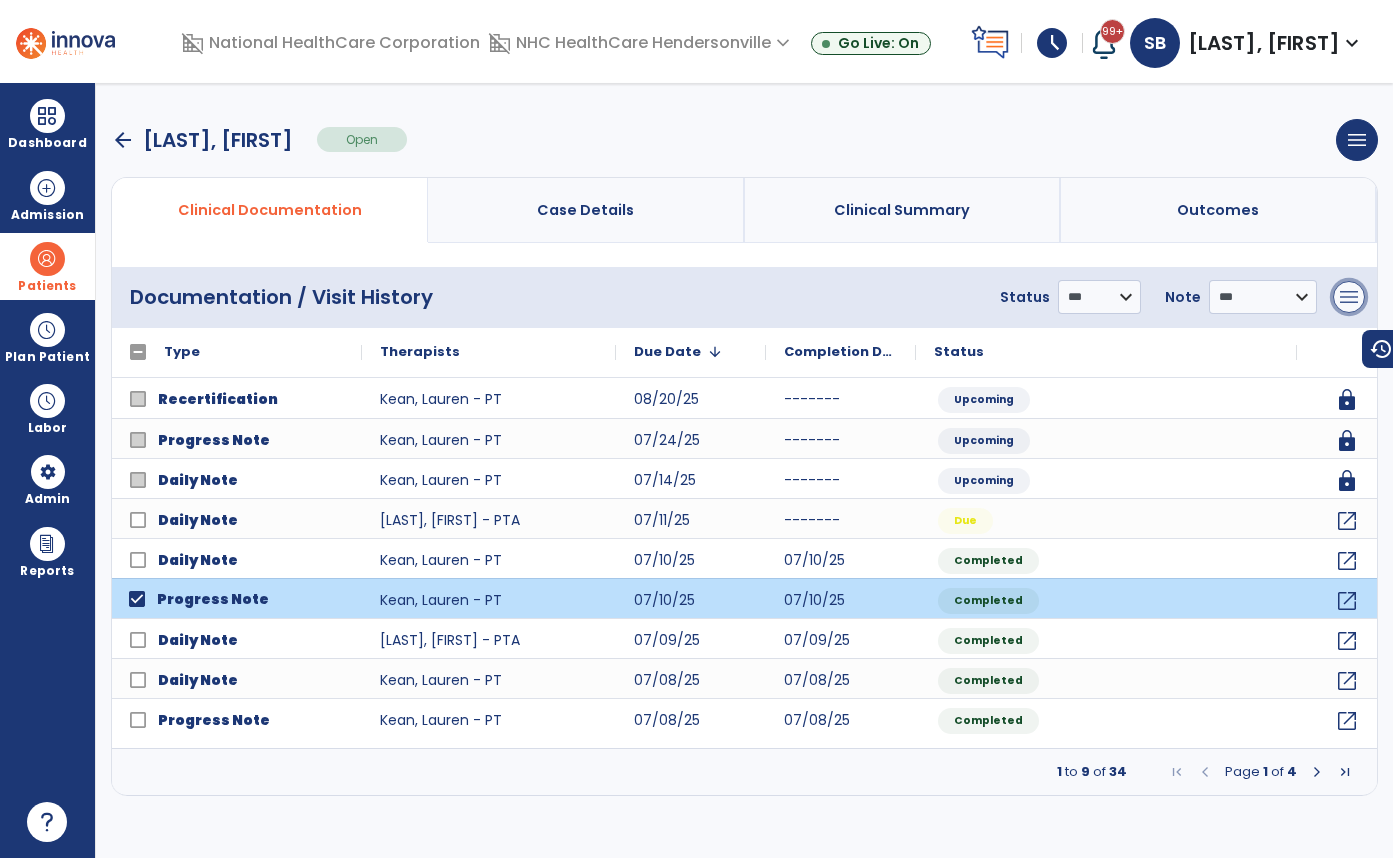 click on "menu" at bounding box center [1349, 297] 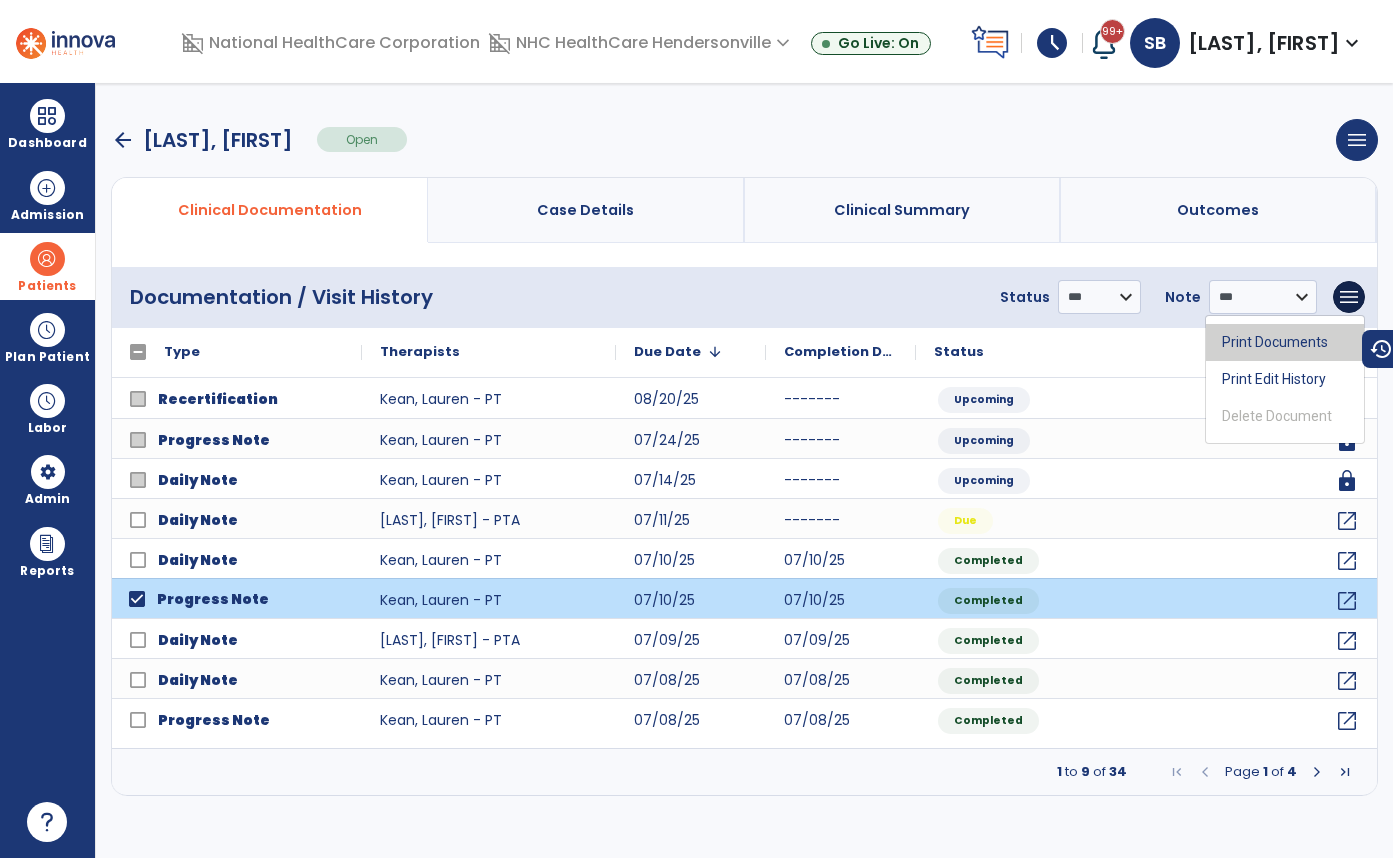 click on "Print Documents" at bounding box center [1285, 342] 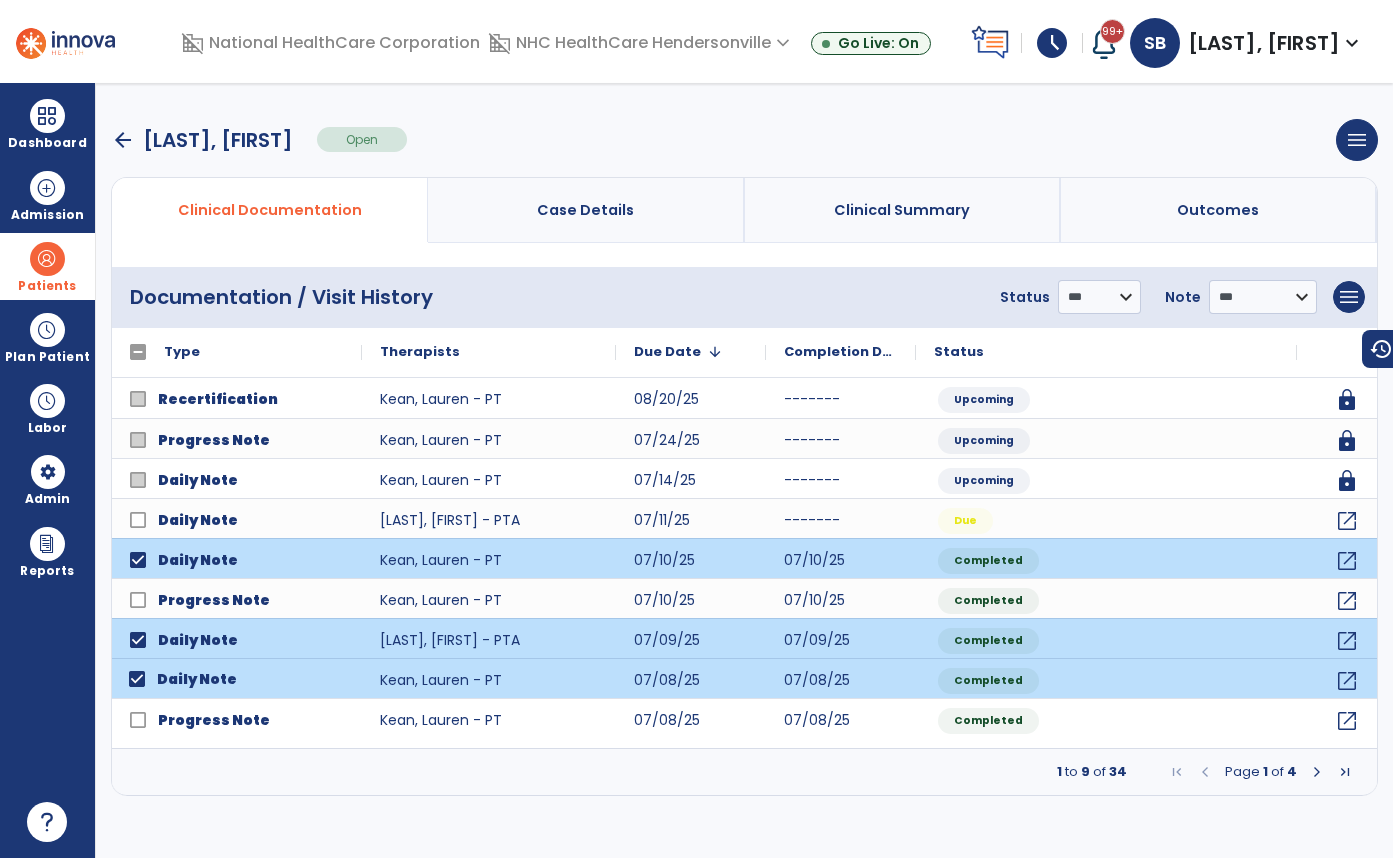 click at bounding box center (1317, 772) 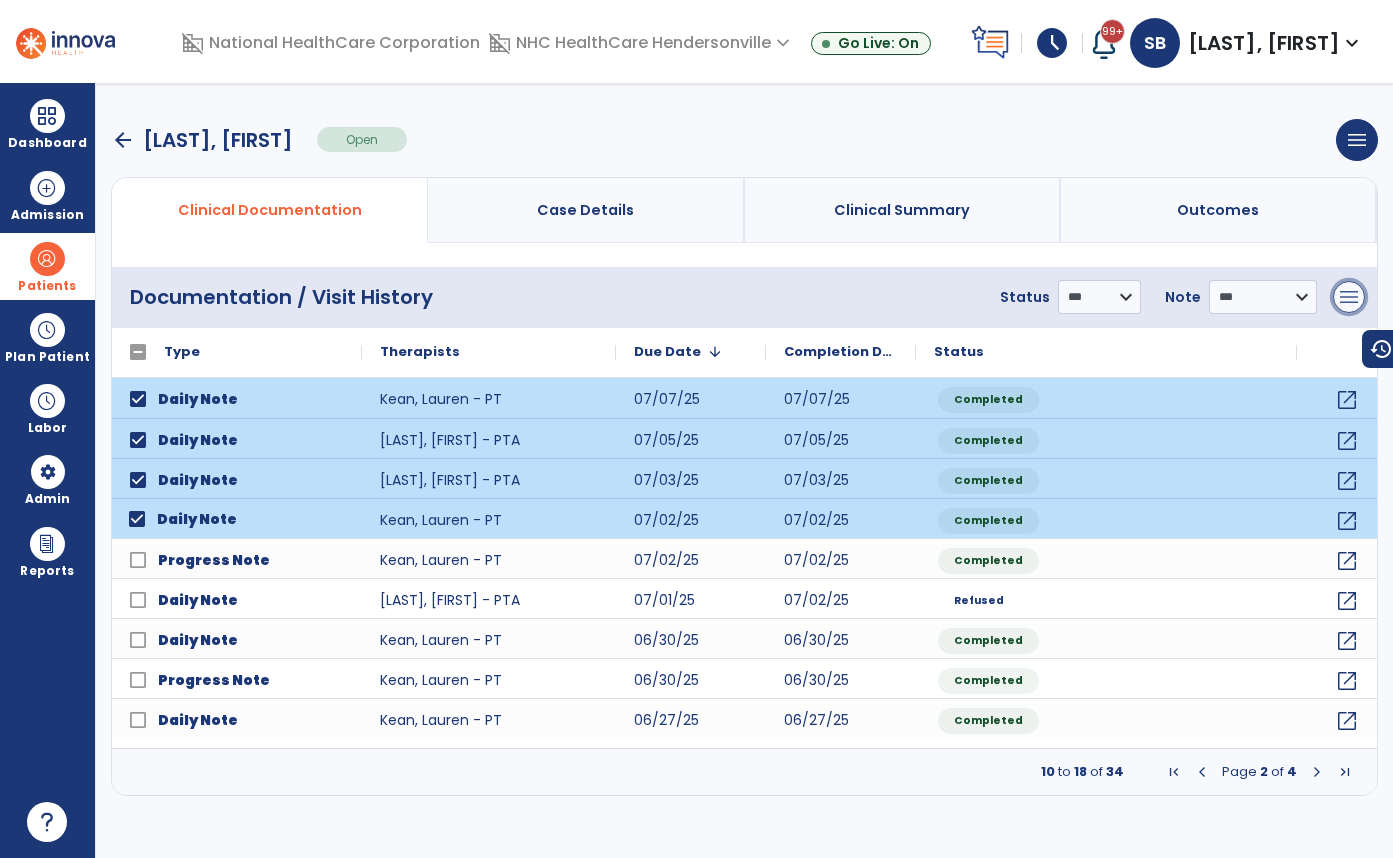 click on "menu" at bounding box center (1349, 297) 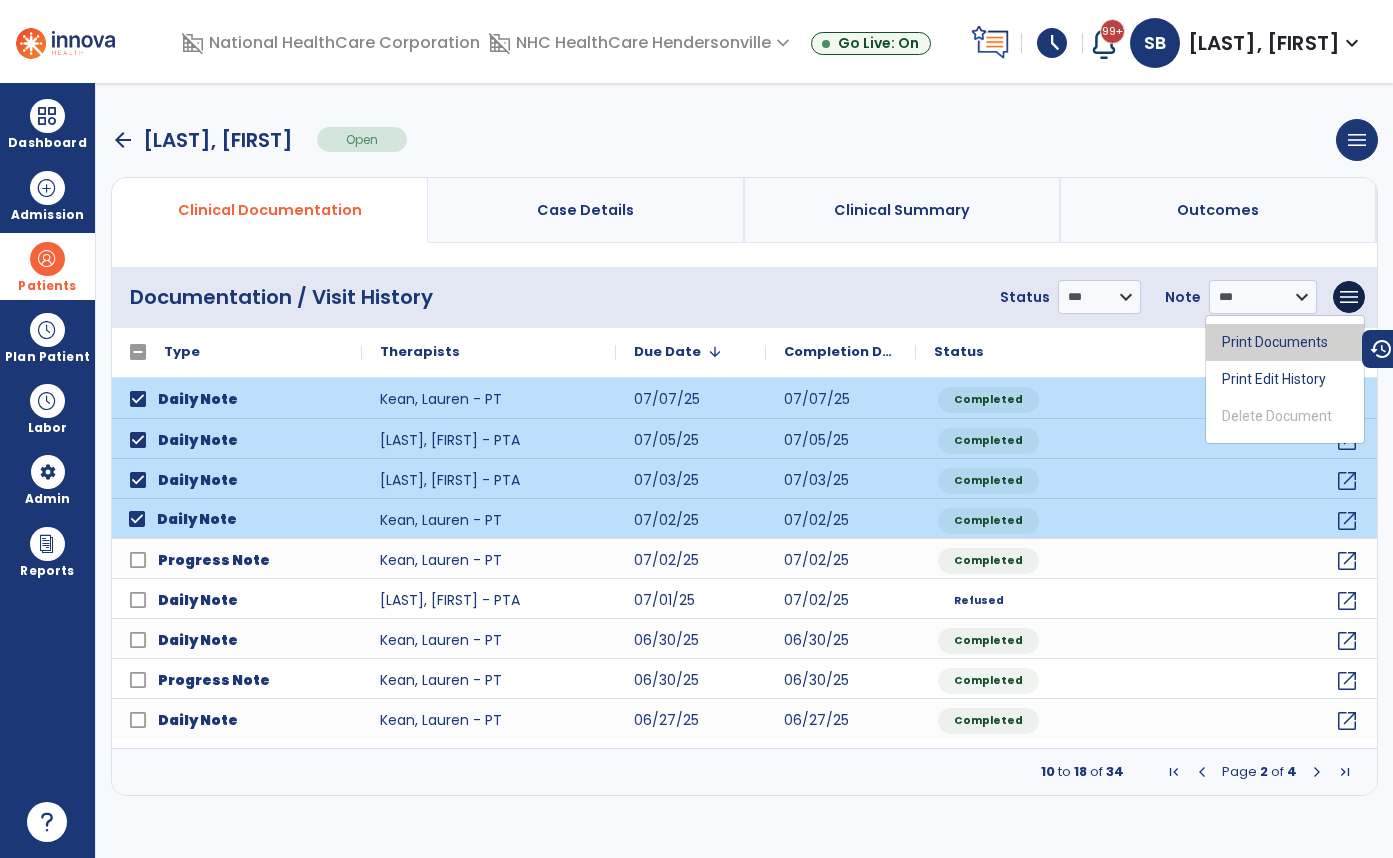 click on "Print Documents" at bounding box center [1285, 342] 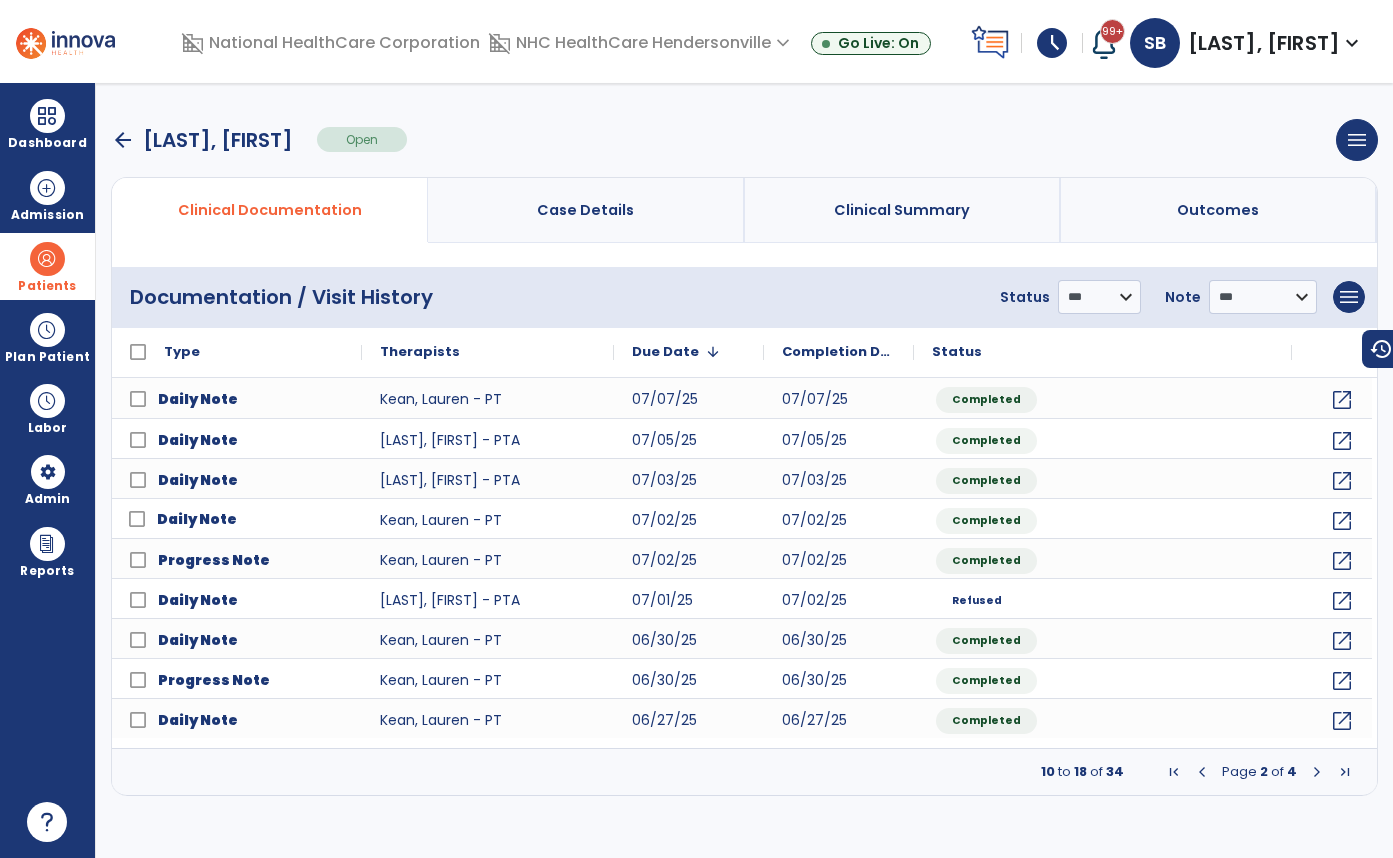 click on "arrow_back   [LAST], [FIRST]  Open" at bounding box center [259, 139] 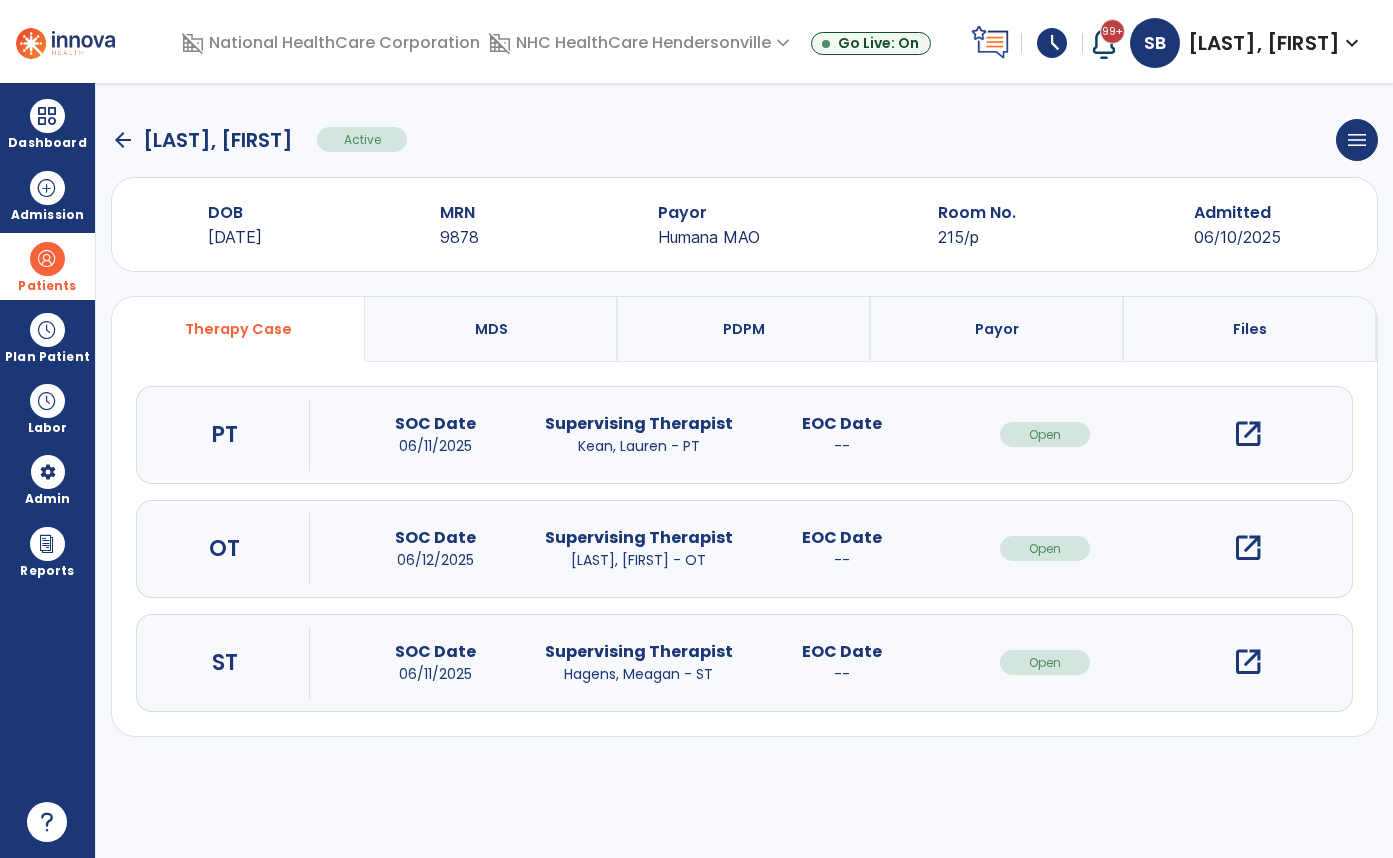 click on "open_in_new" at bounding box center [1248, 548] 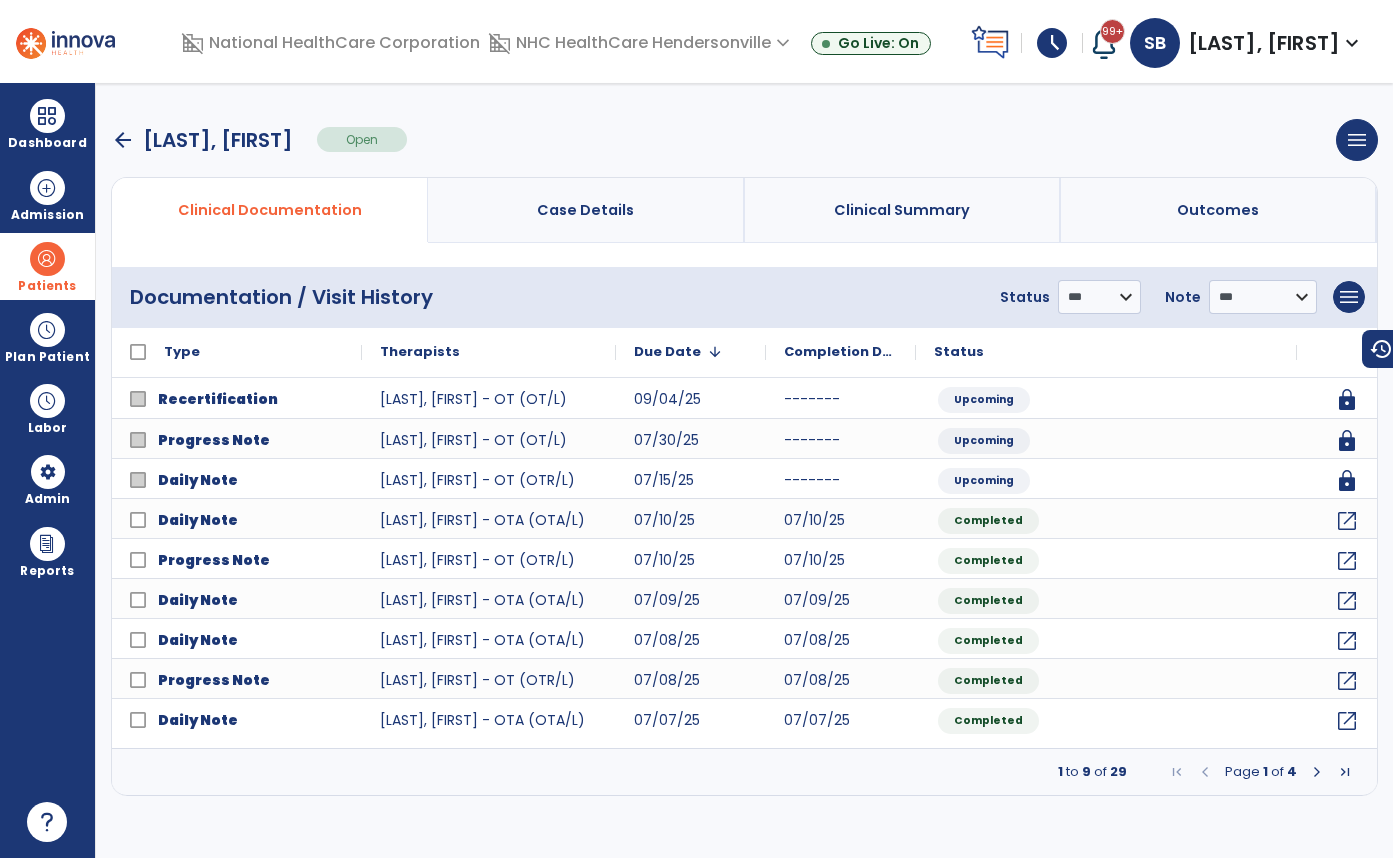 click at bounding box center (1345, 772) 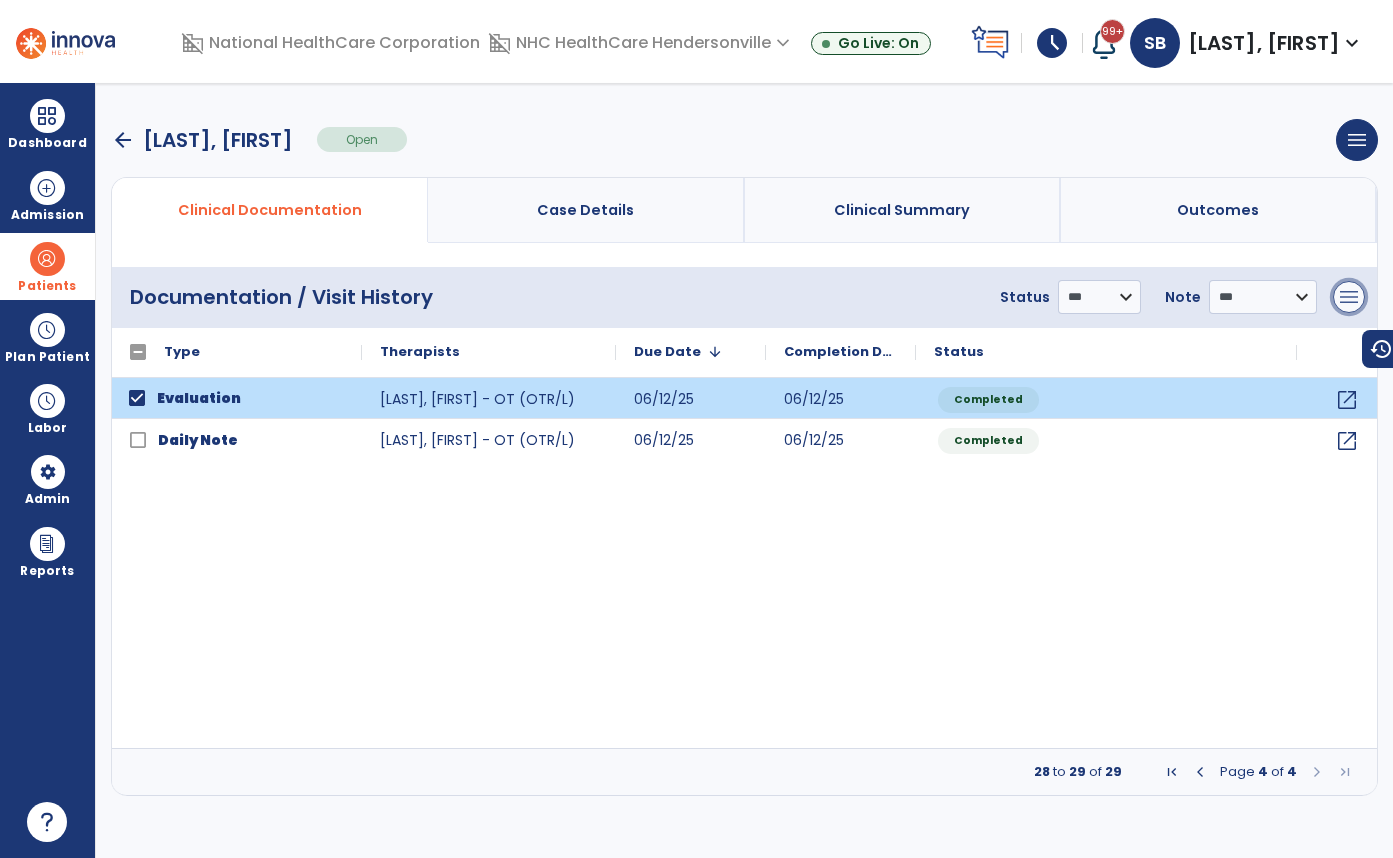 click on "menu" at bounding box center [1349, 297] 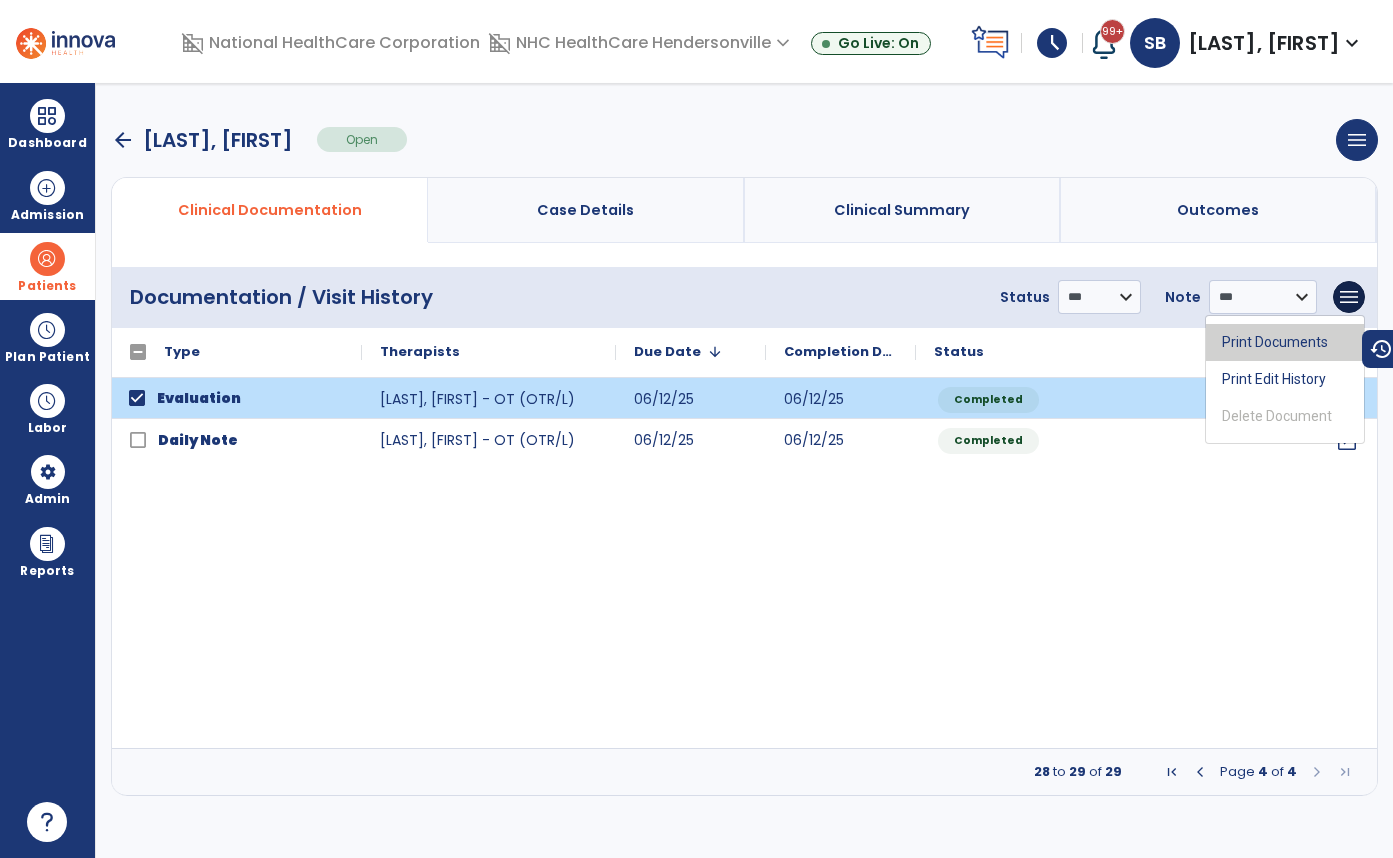click on "Print Documents" at bounding box center [1285, 342] 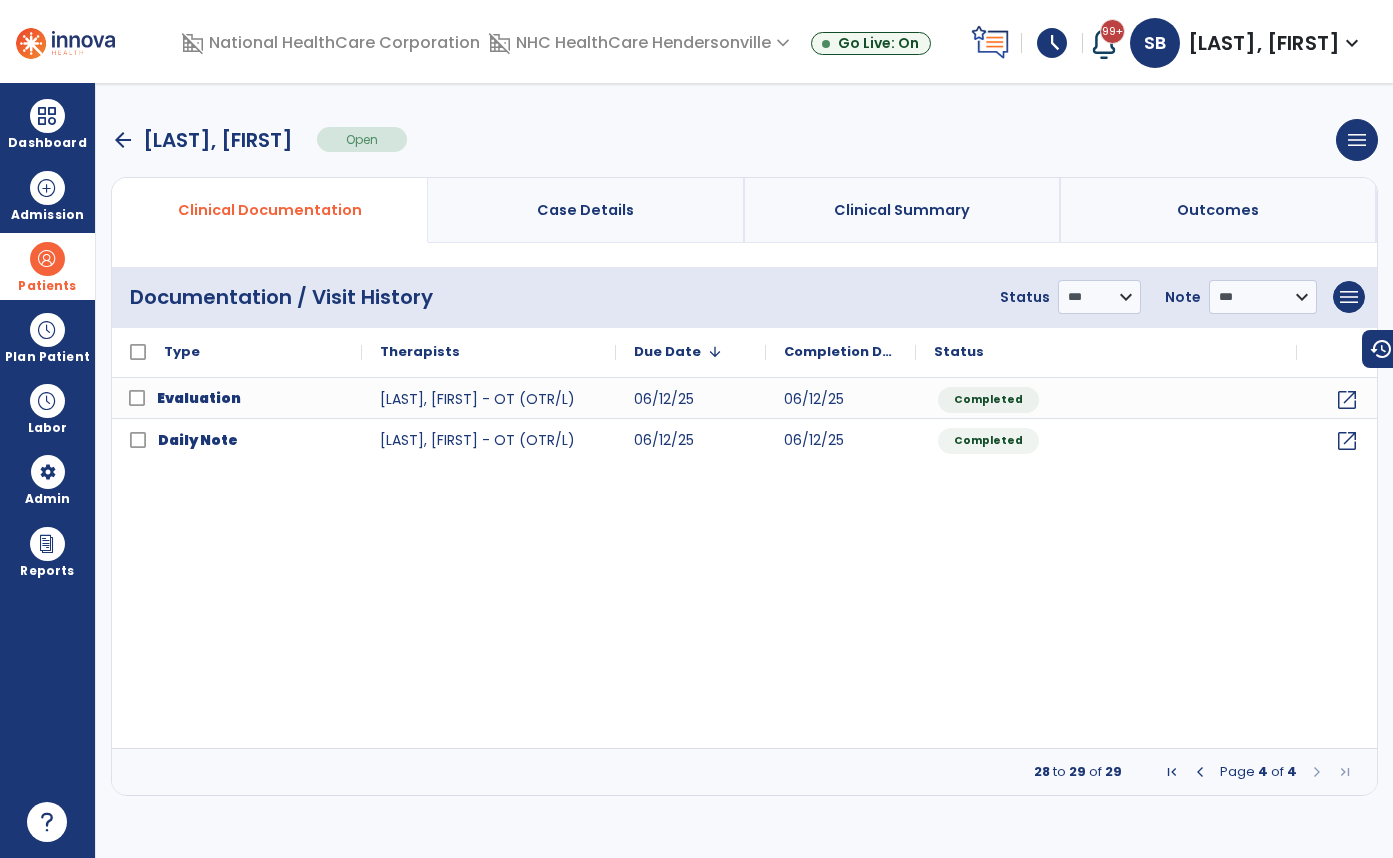 click at bounding box center (1172, 772) 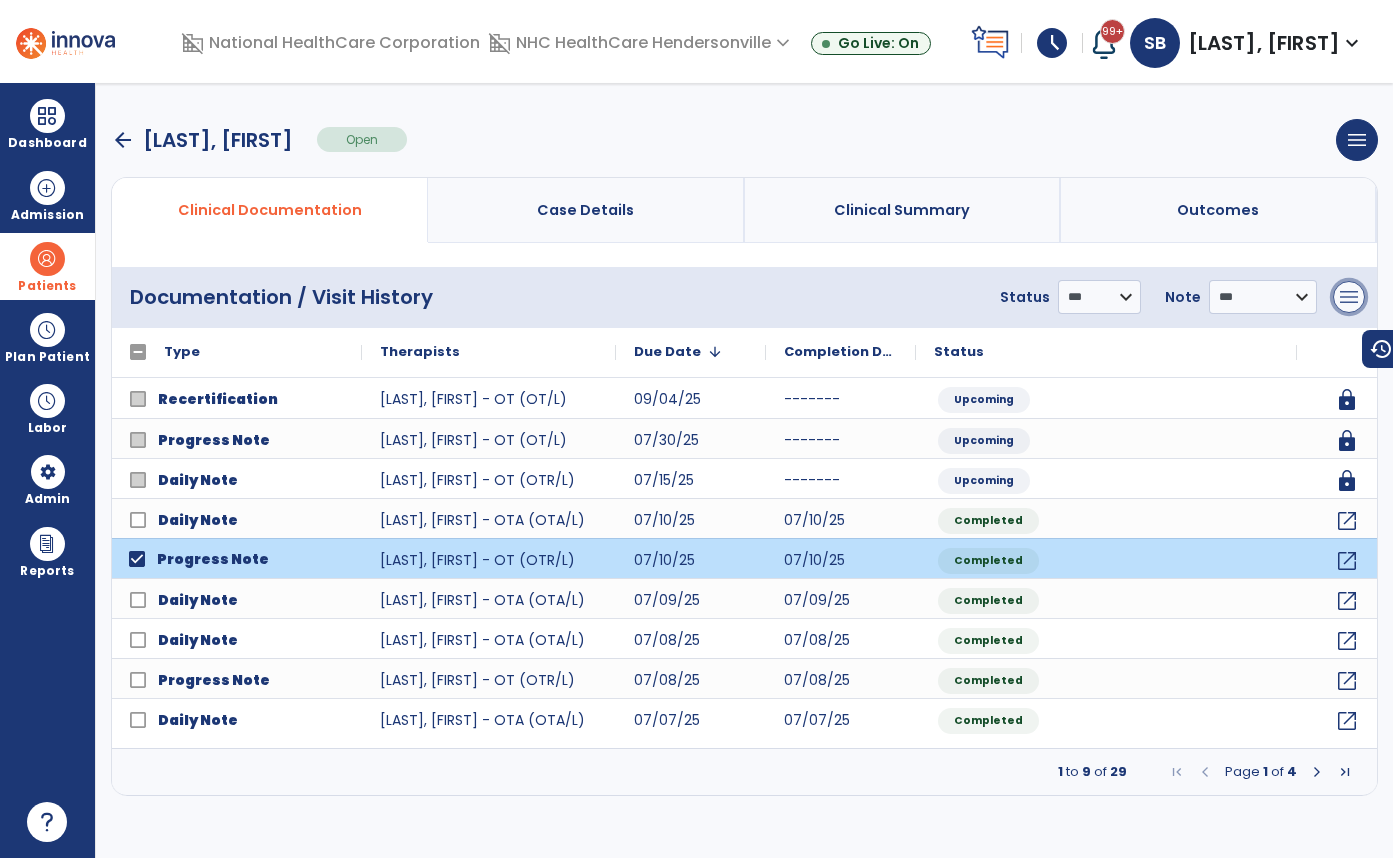 click on "menu" at bounding box center (1349, 297) 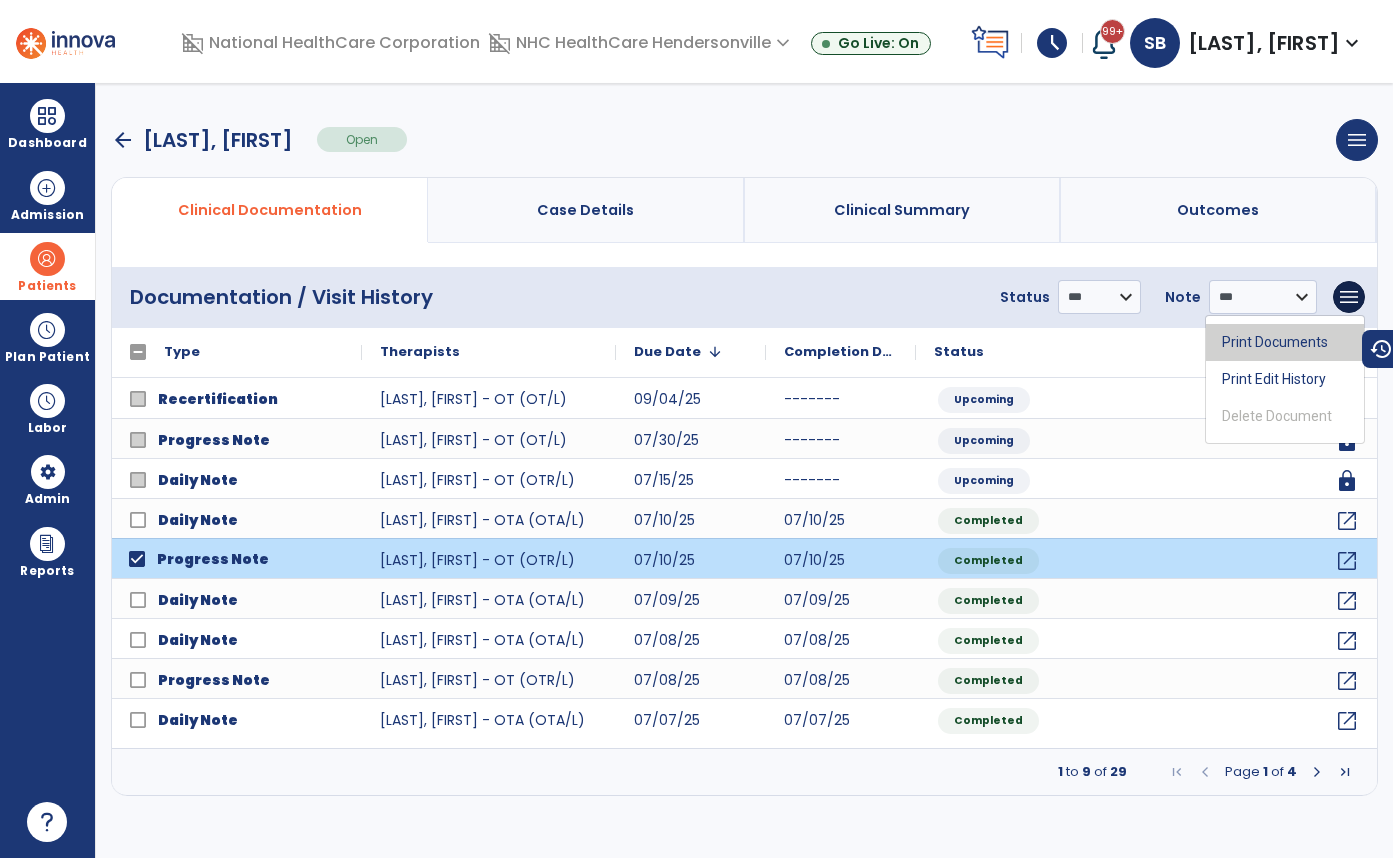 click on "Print Documents" at bounding box center (1285, 342) 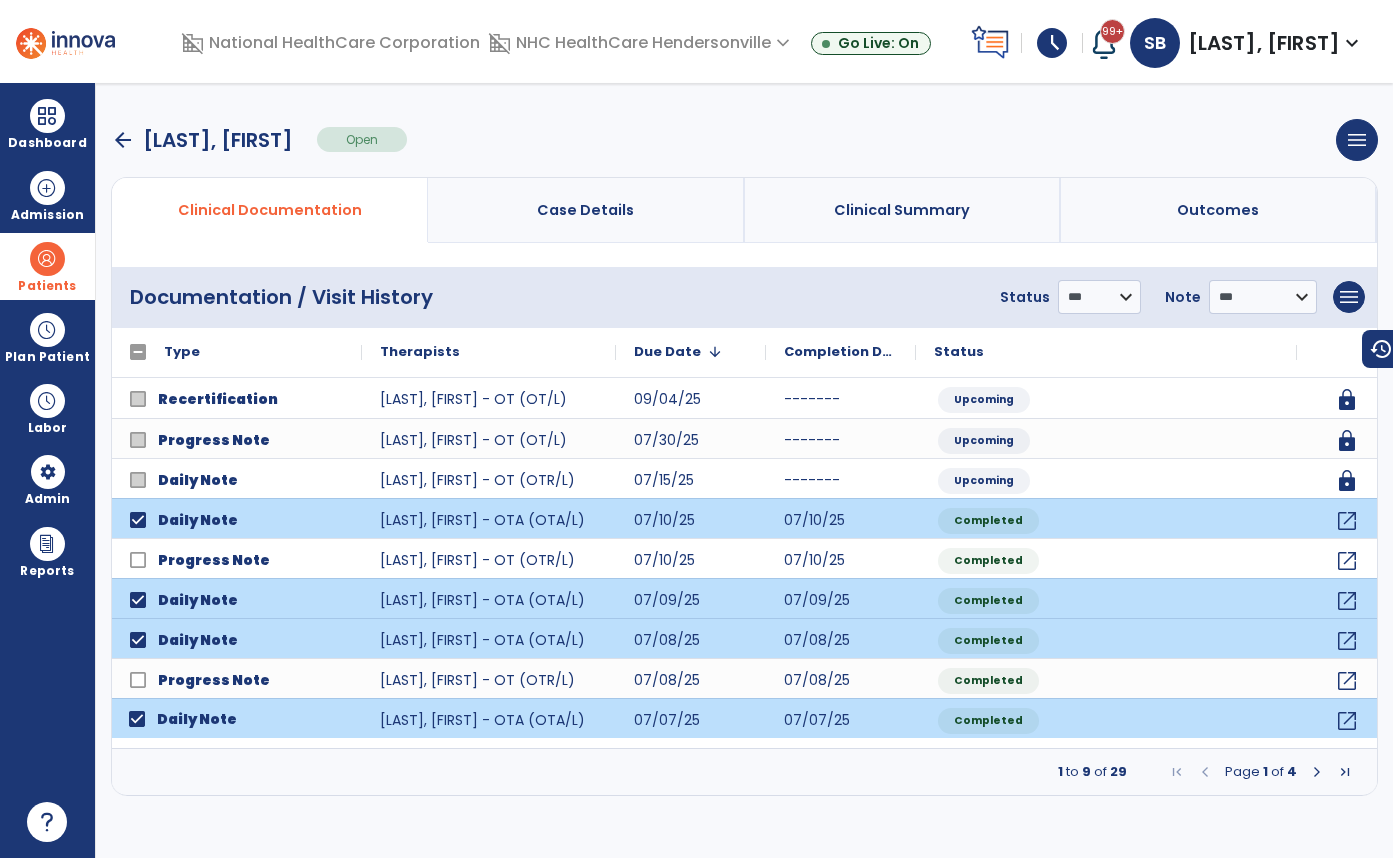 click at bounding box center (1317, 772) 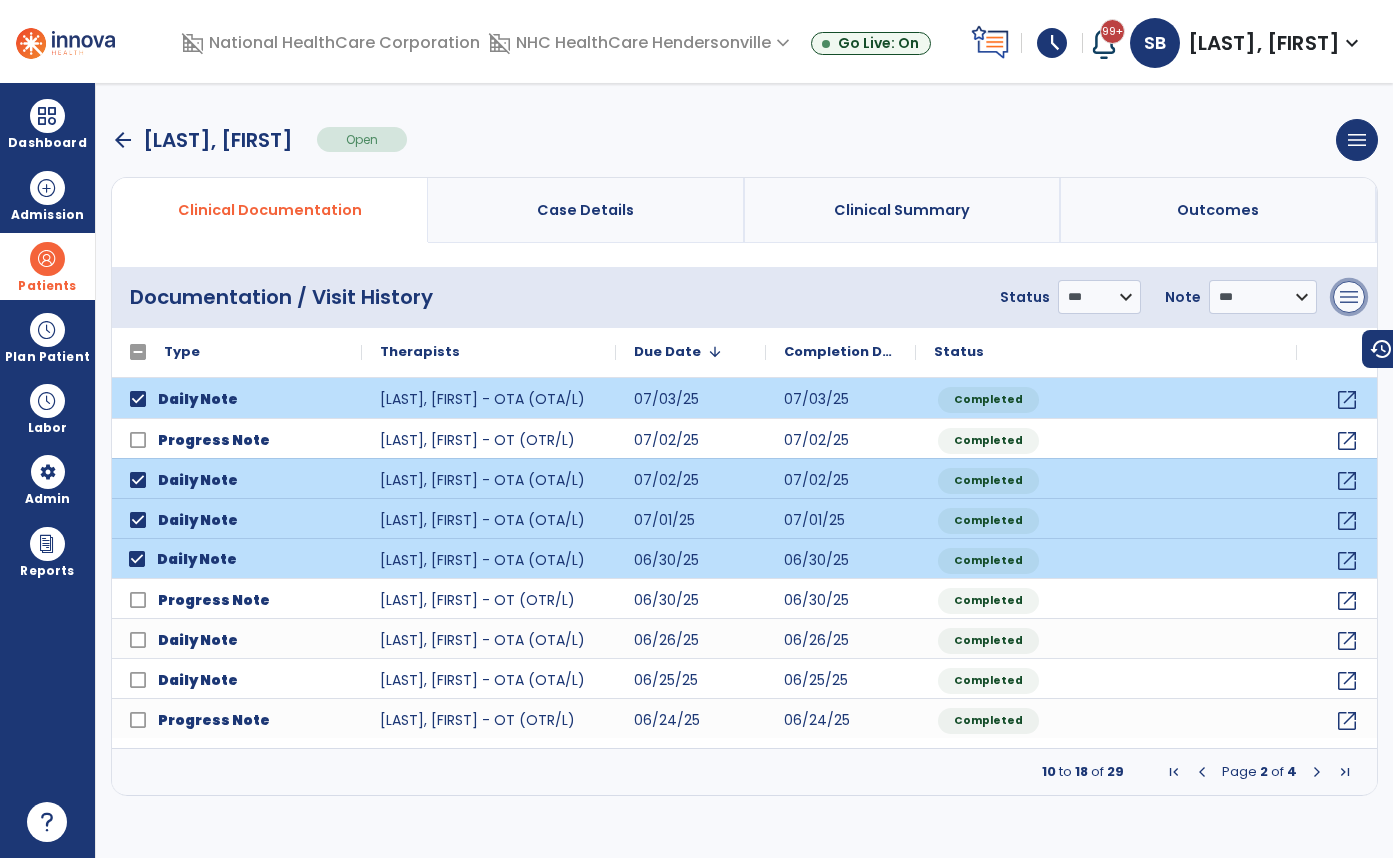 click on "menu" at bounding box center [1349, 297] 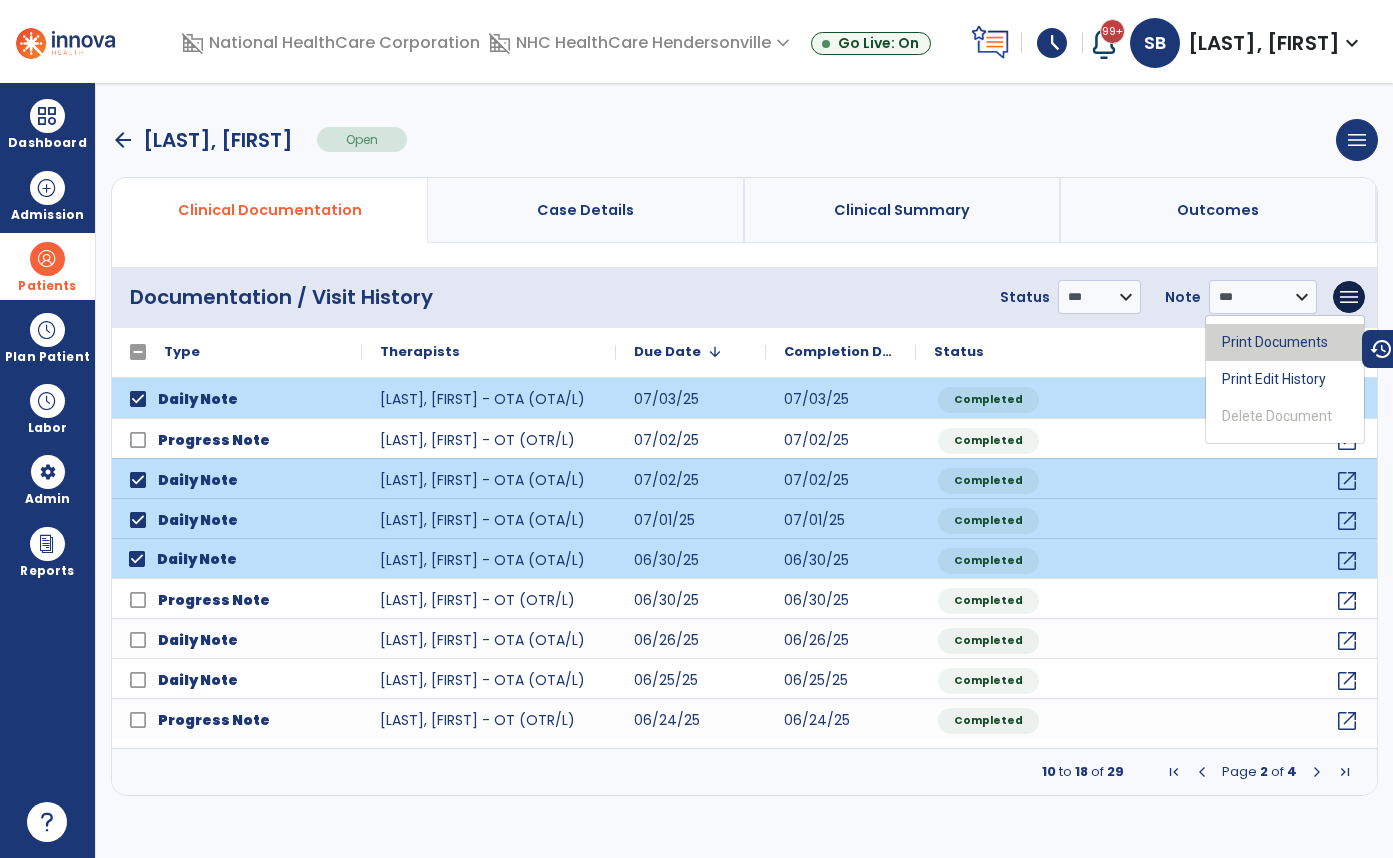 click on "Print Documents" at bounding box center [1285, 342] 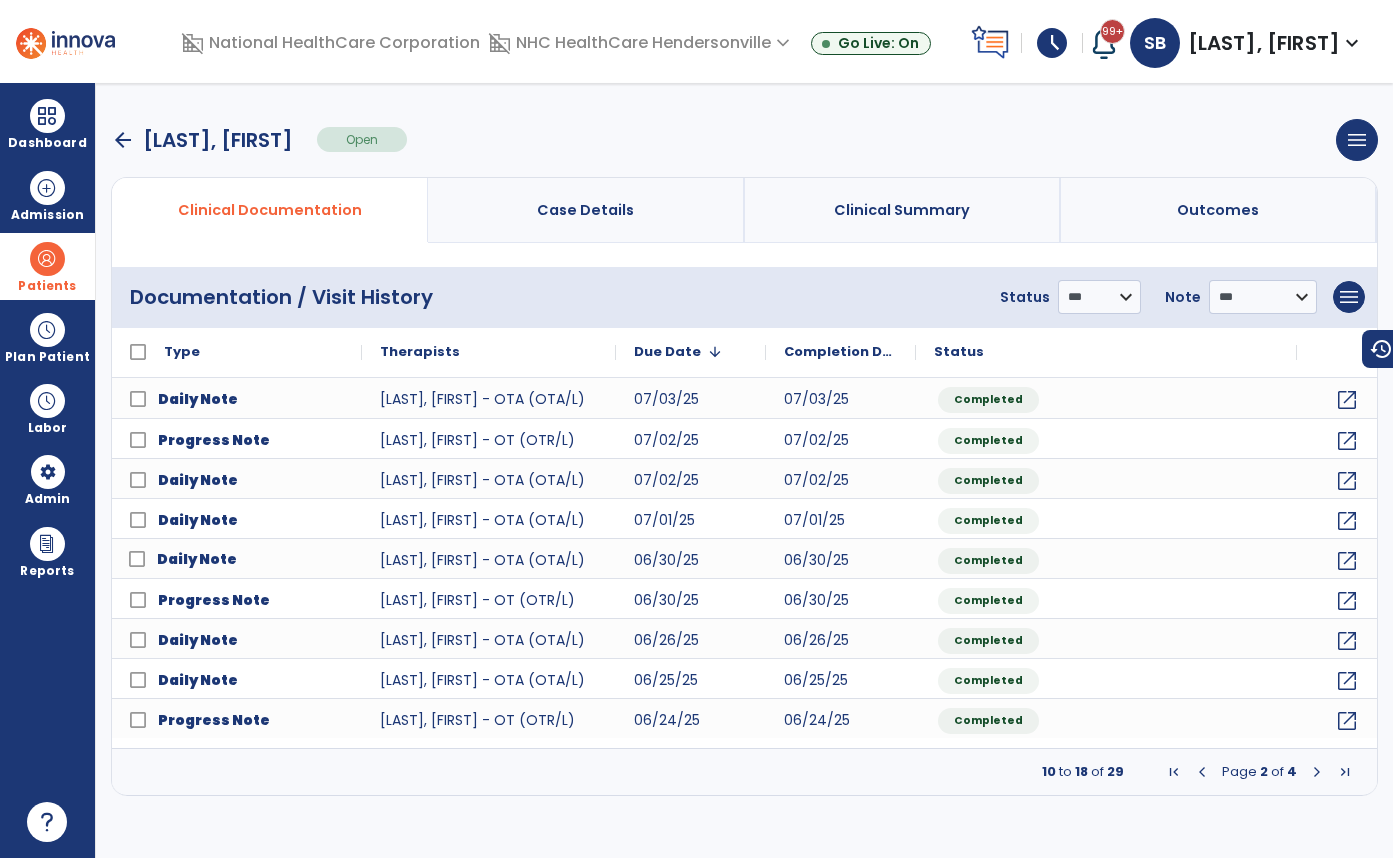 click on "arrow_back" at bounding box center (123, 140) 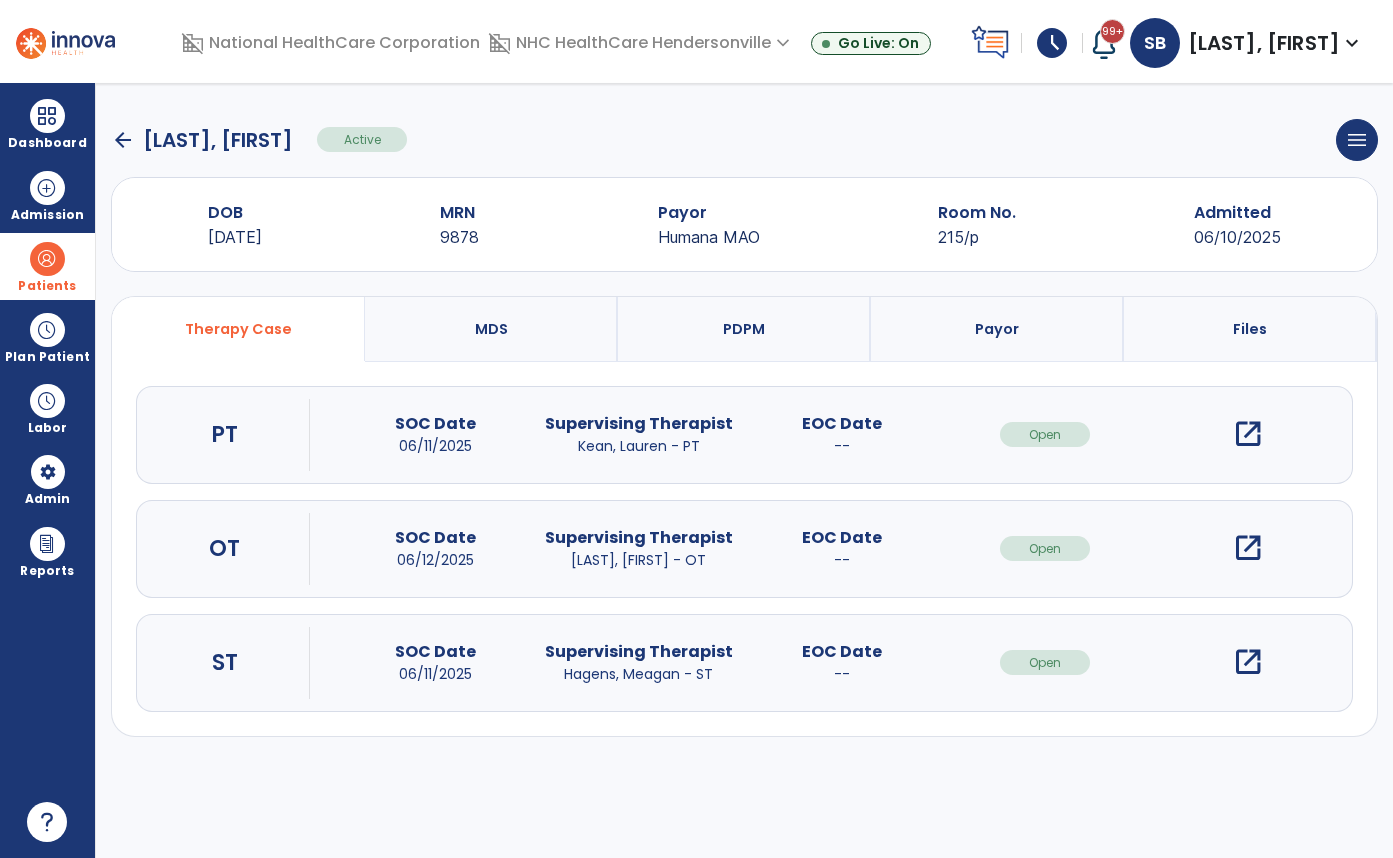 click on "open_in_new" at bounding box center [1248, 662] 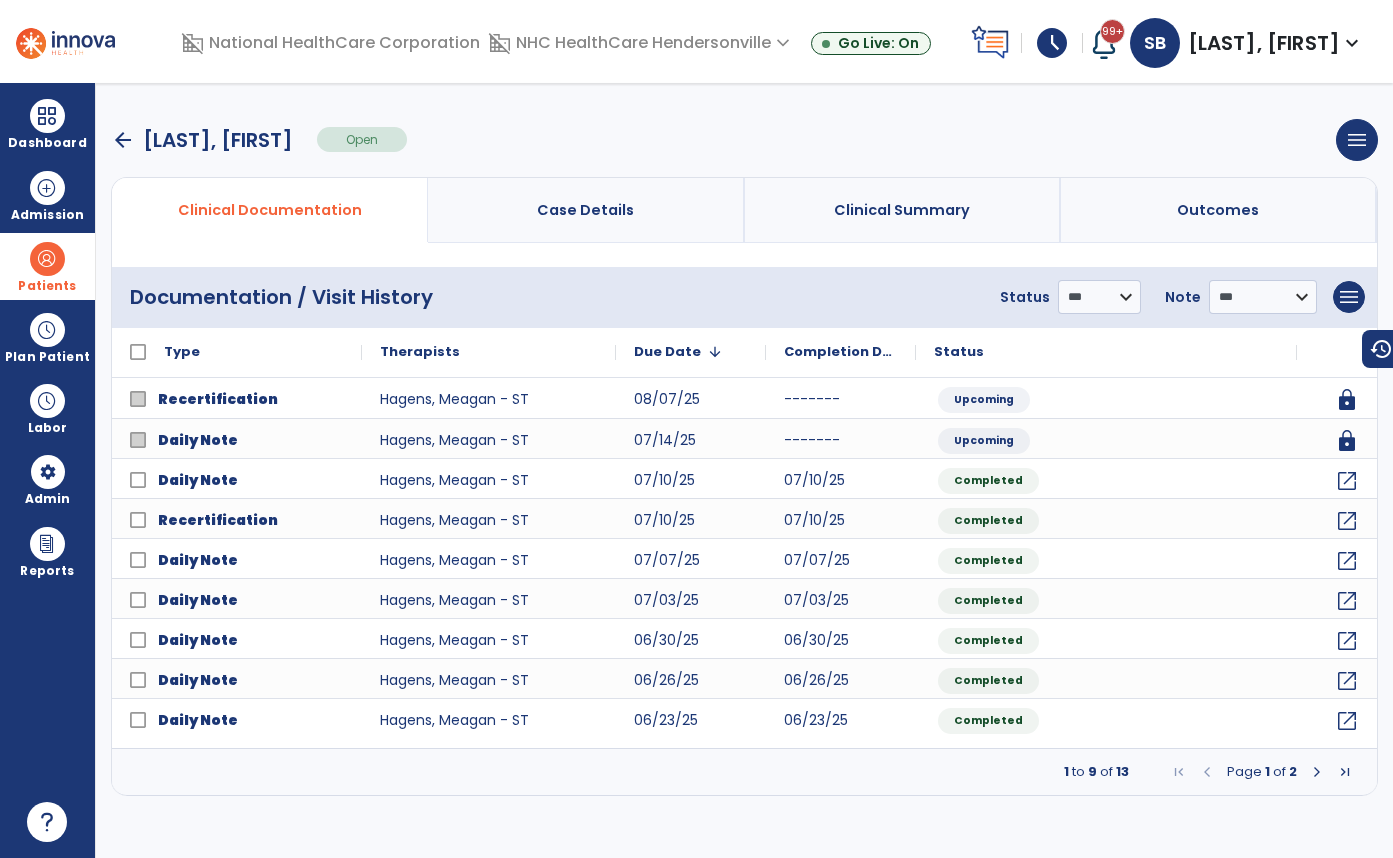 click at bounding box center (1345, 772) 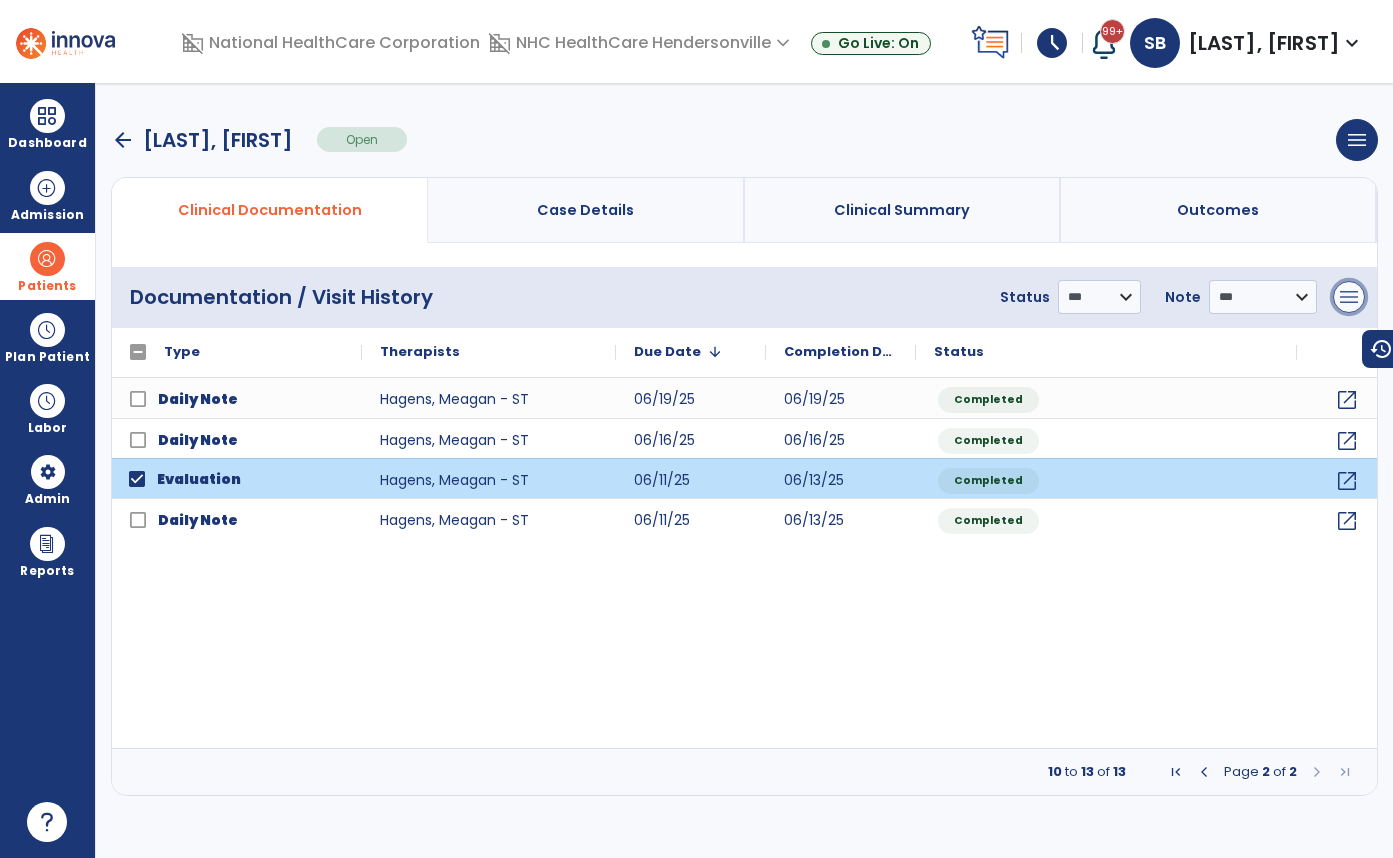 click on "menu" at bounding box center [1349, 297] 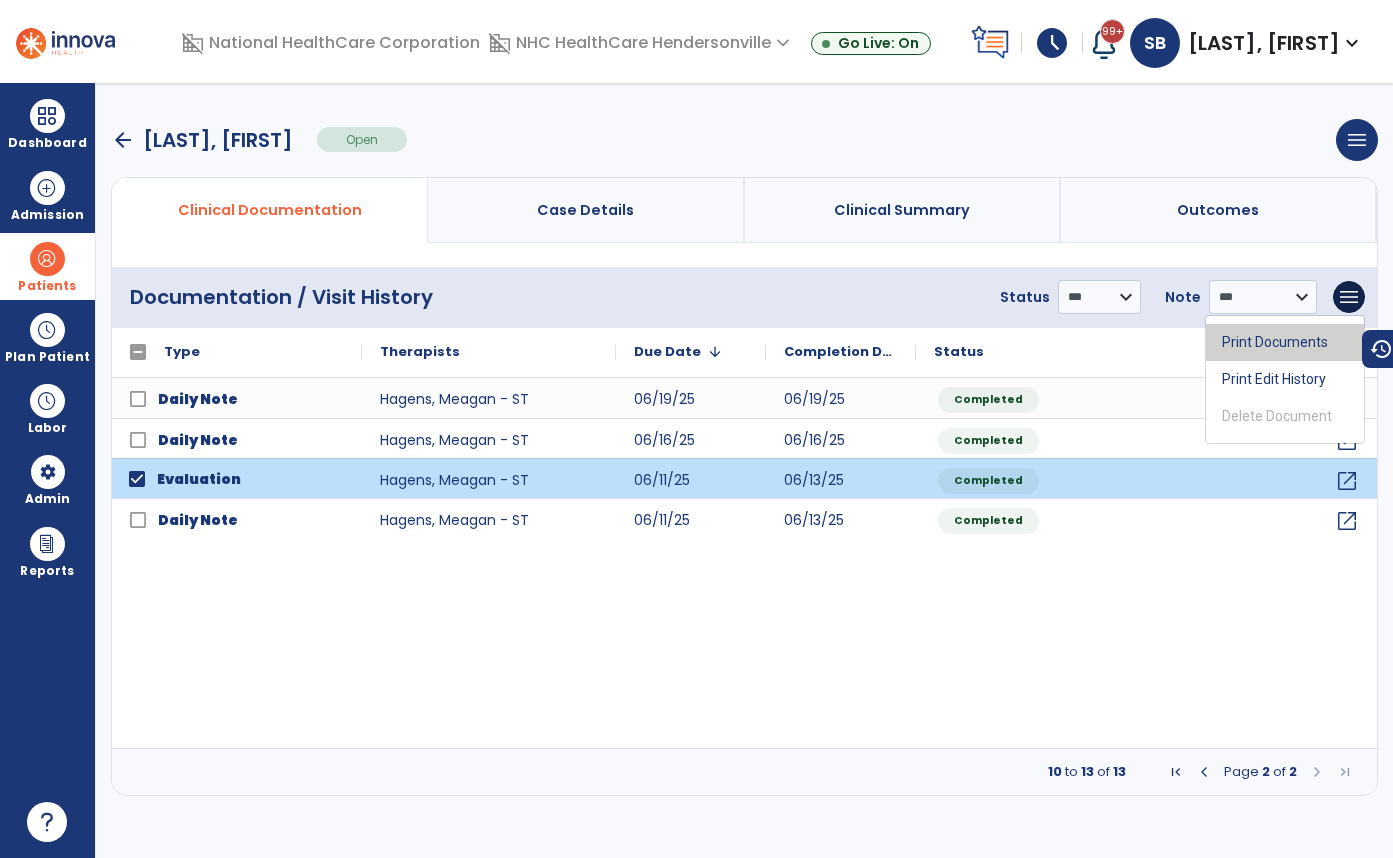 click on "Print Documents" at bounding box center [1285, 342] 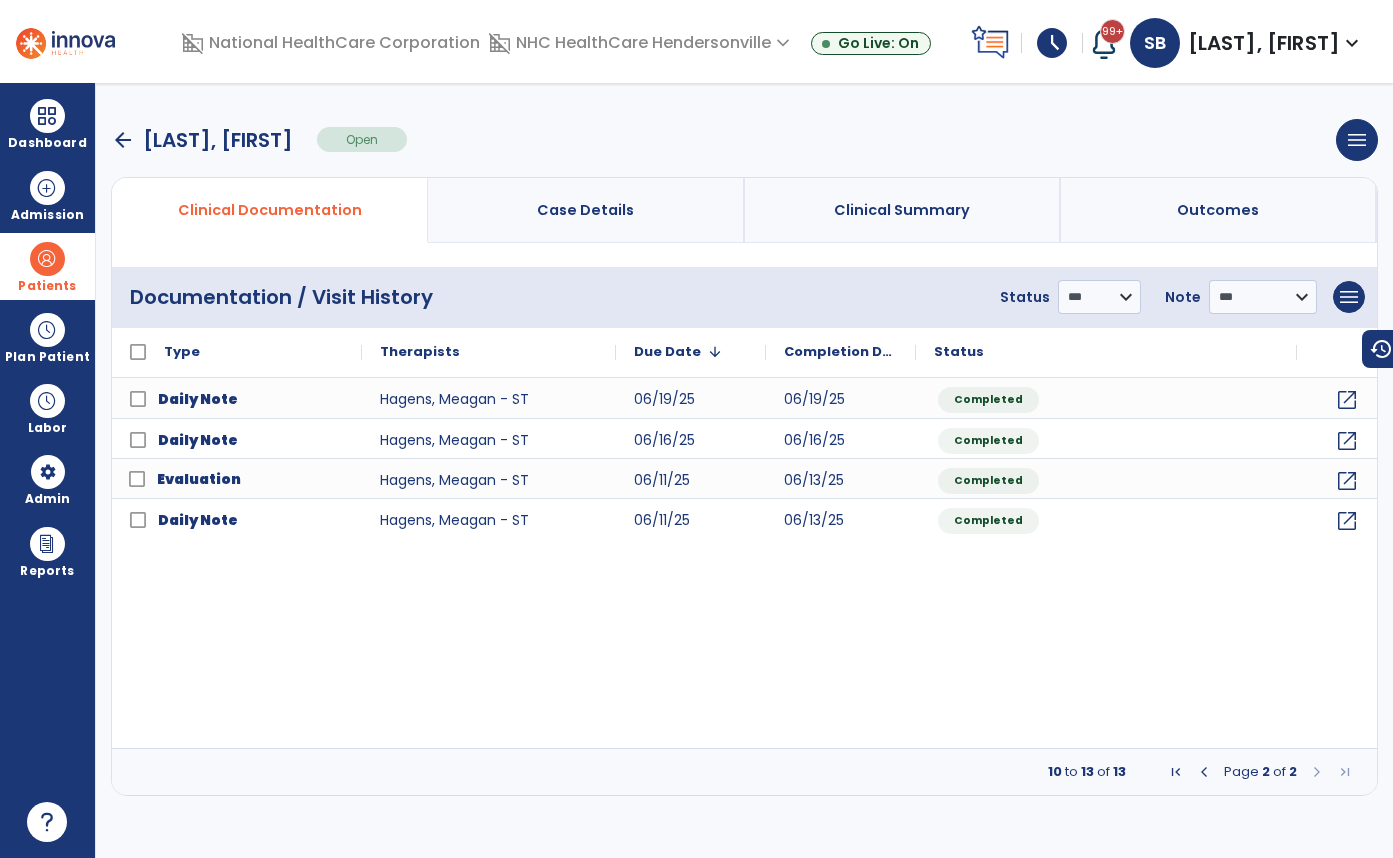 drag, startPoint x: 1175, startPoint y: 772, endPoint x: 1162, endPoint y: 771, distance: 13.038404 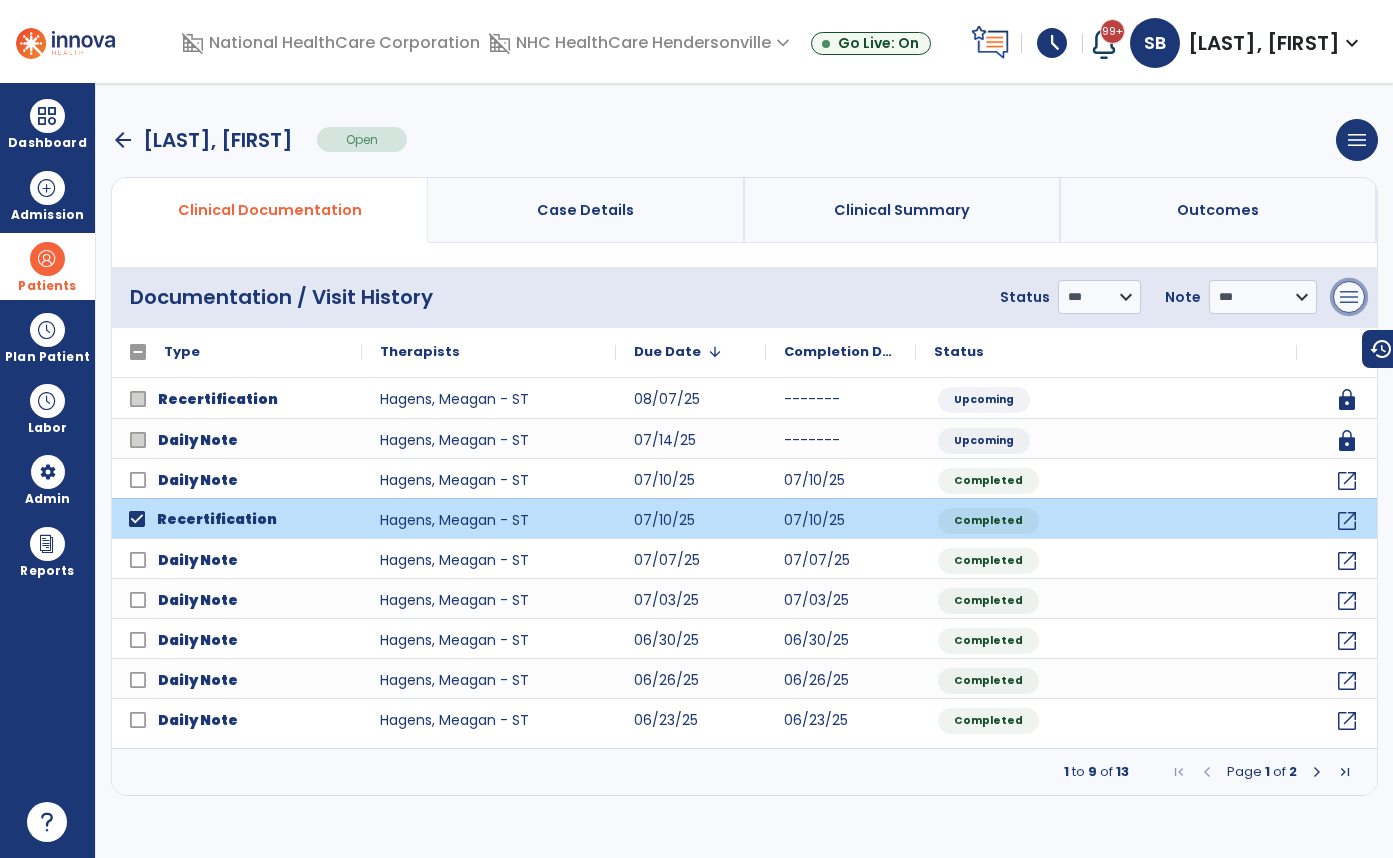 click on "menu" at bounding box center (1349, 297) 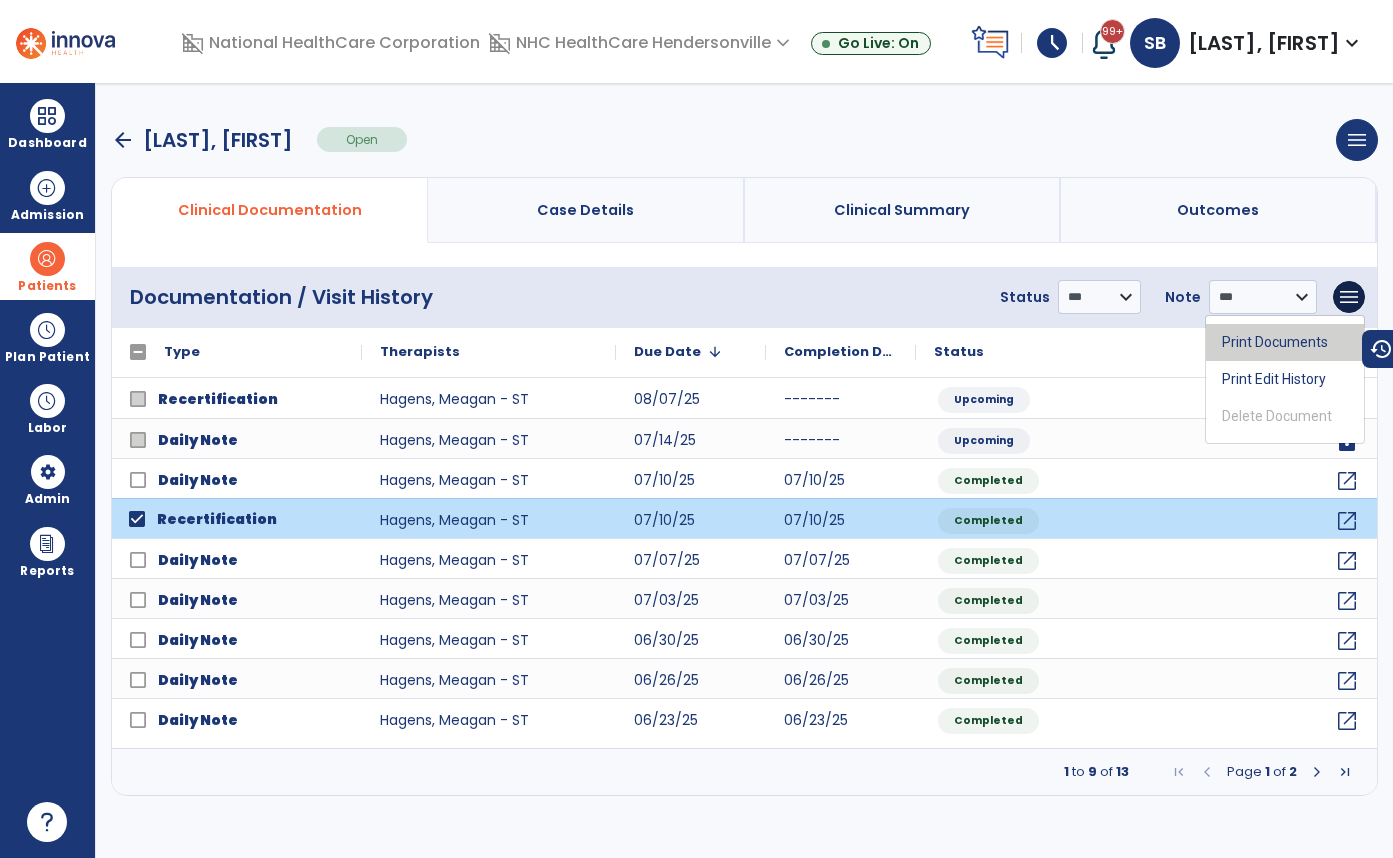 click on "Print Documents" at bounding box center [1285, 342] 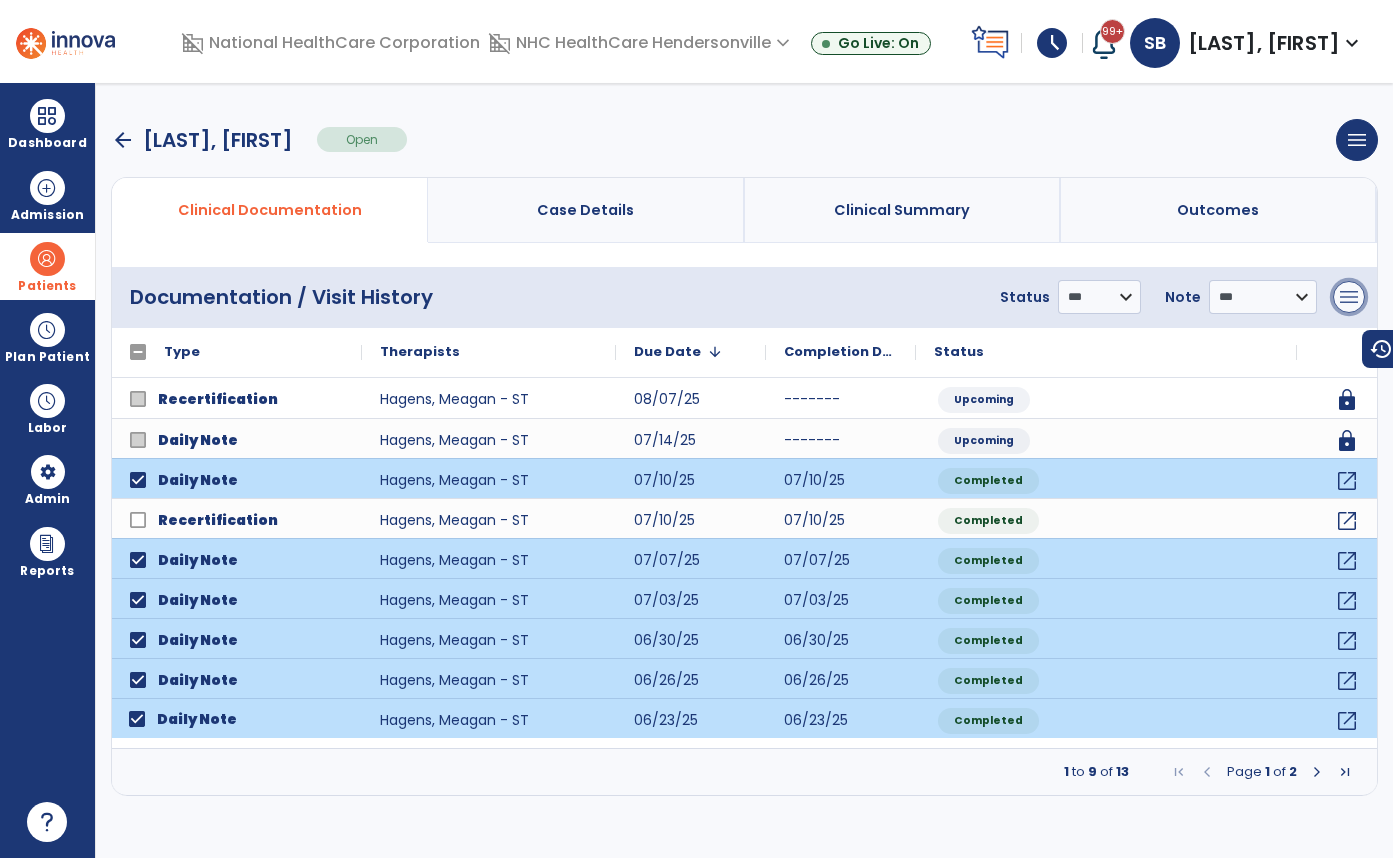 click on "menu" at bounding box center (1349, 297) 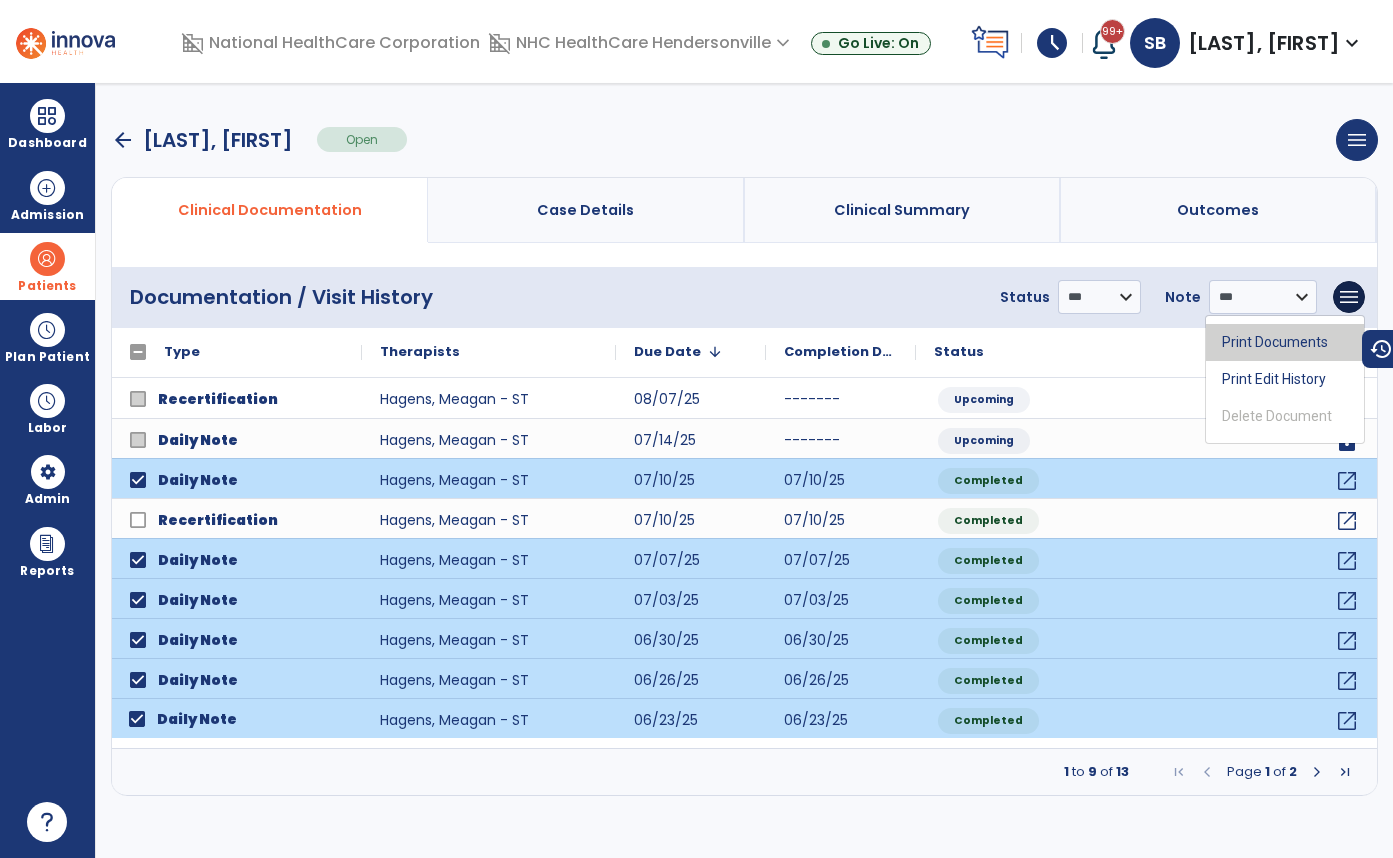 click on "Print Documents" at bounding box center (1285, 342) 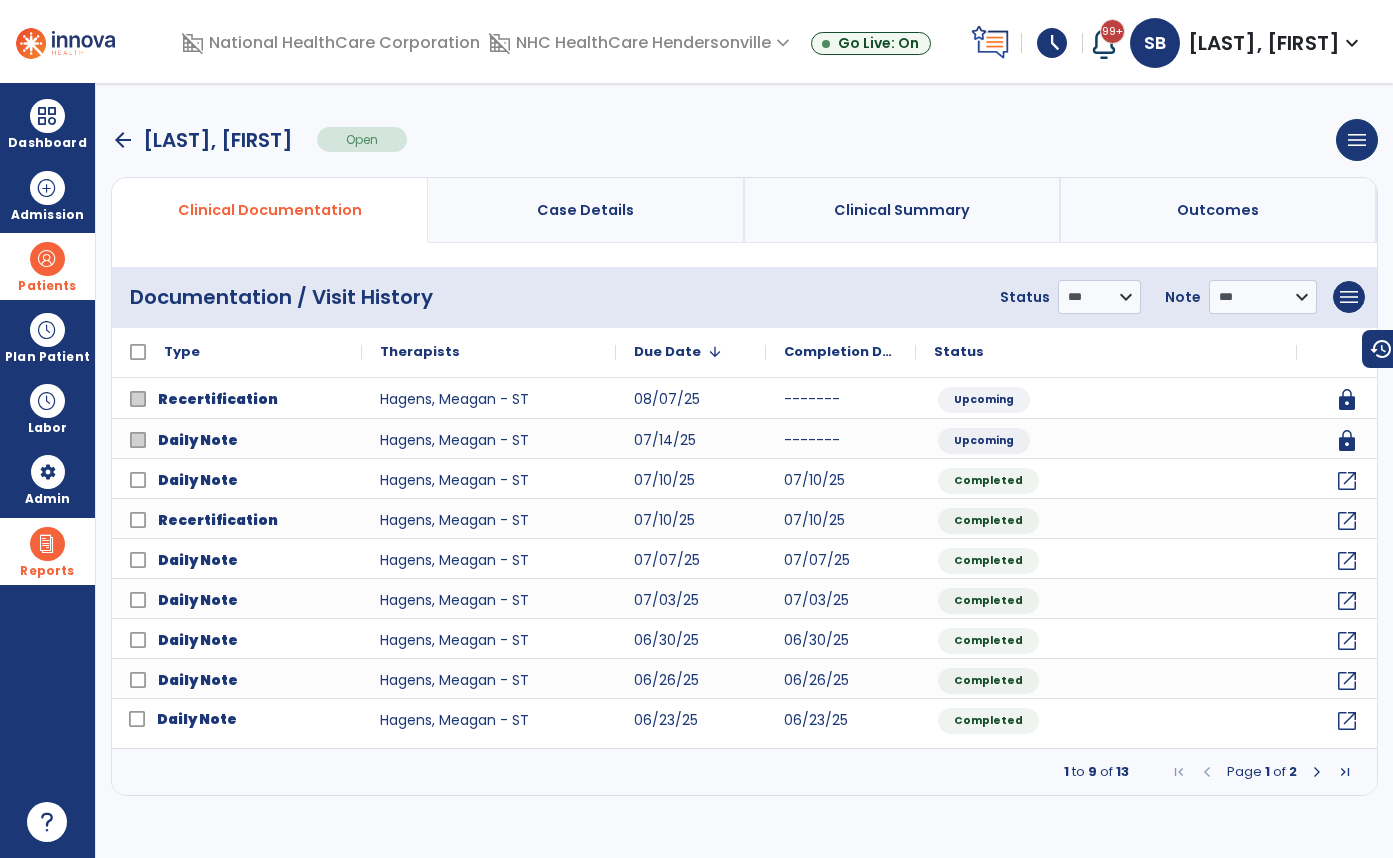 click on "Reports" at bounding box center (47, 571) 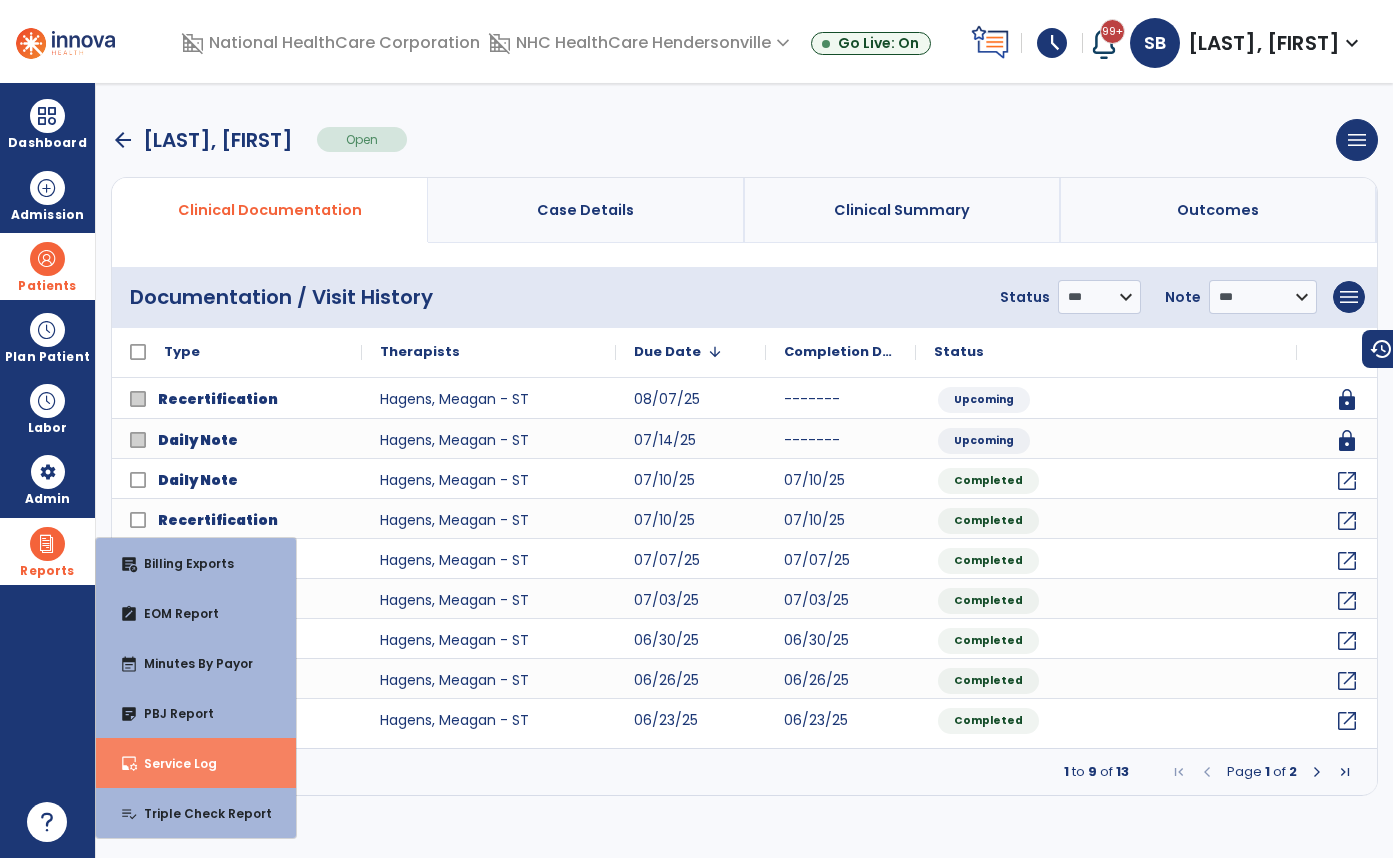 click on "inbox_customize  Service Log" at bounding box center [196, 763] 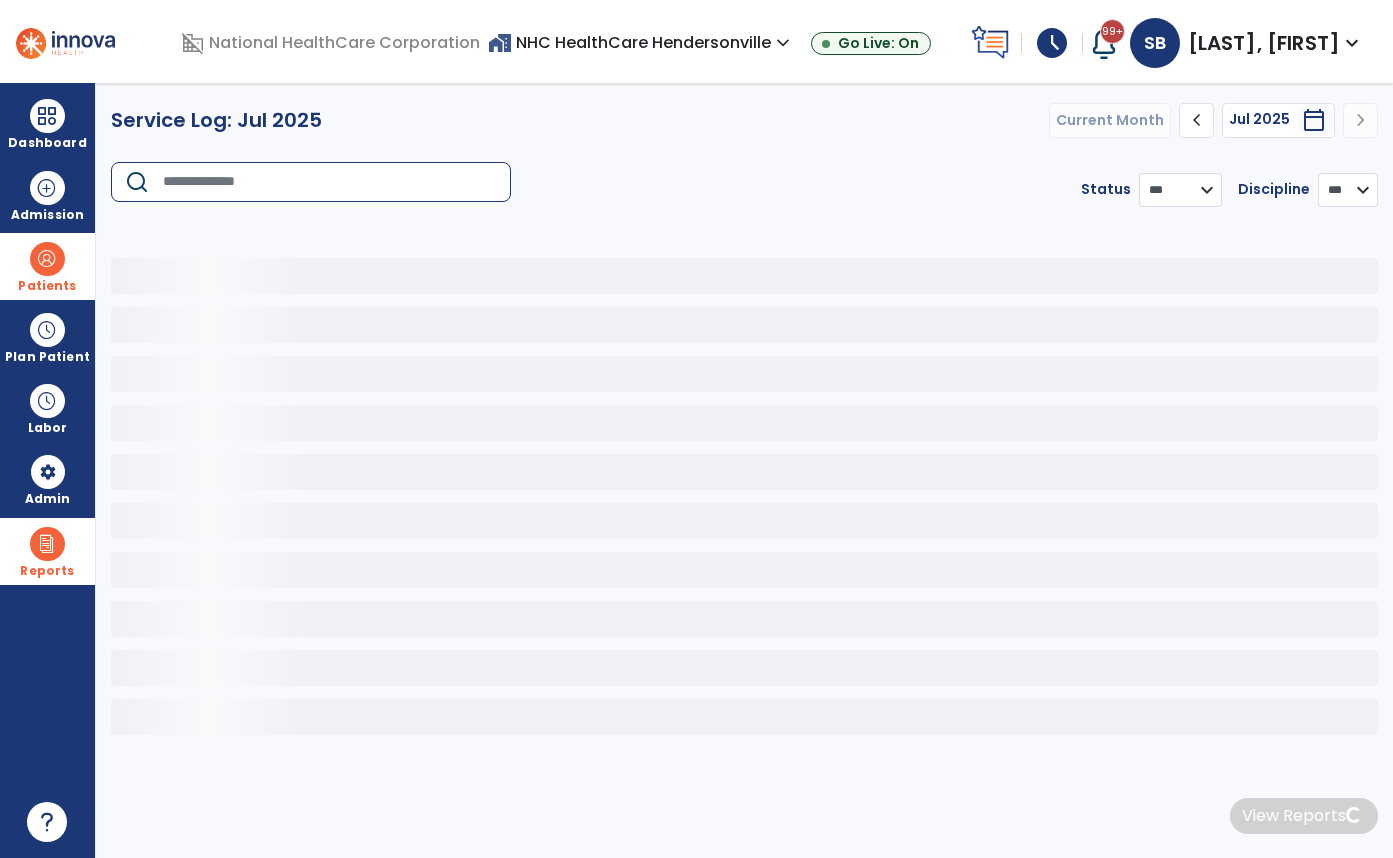 click at bounding box center [330, 182] 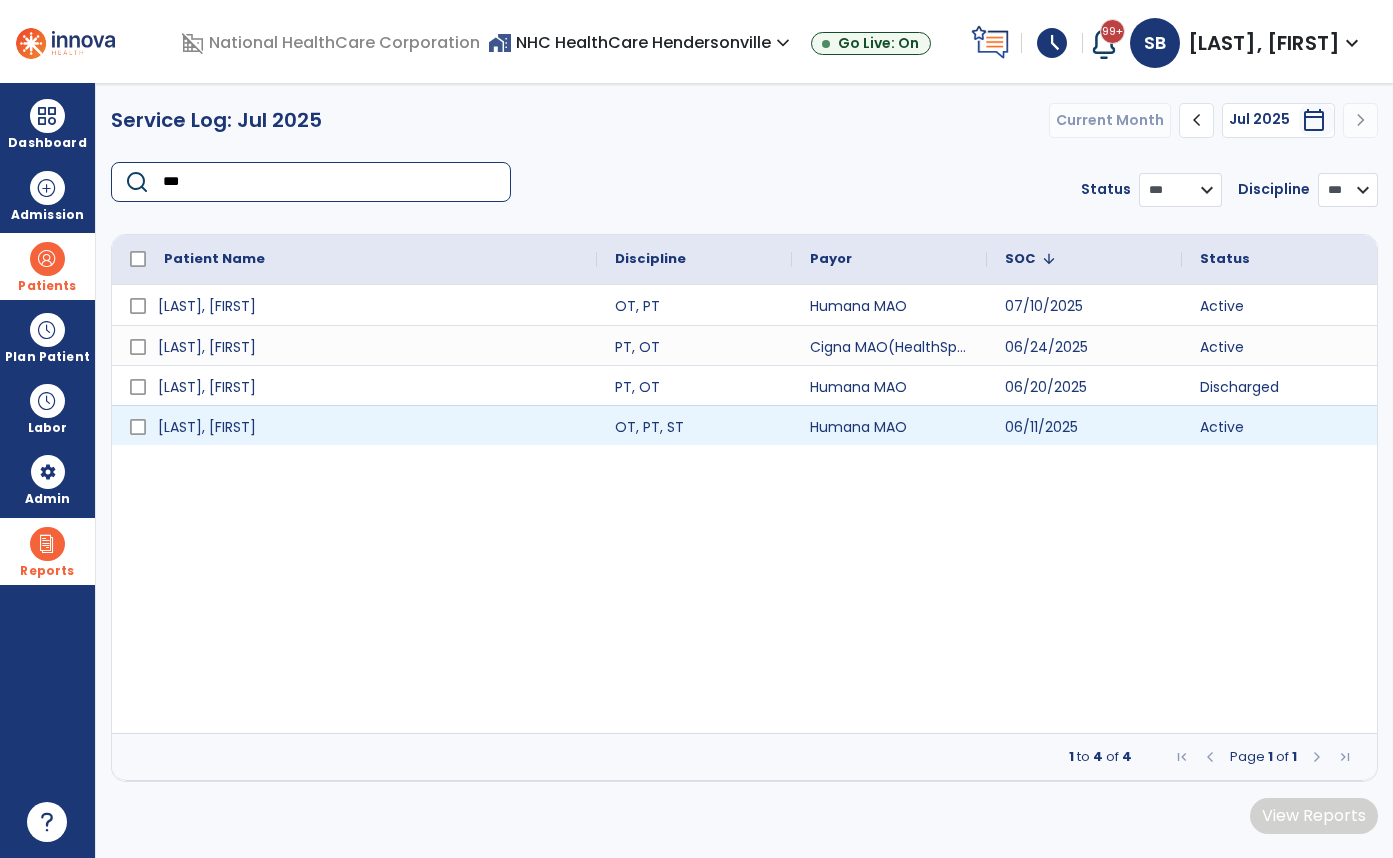 type on "***" 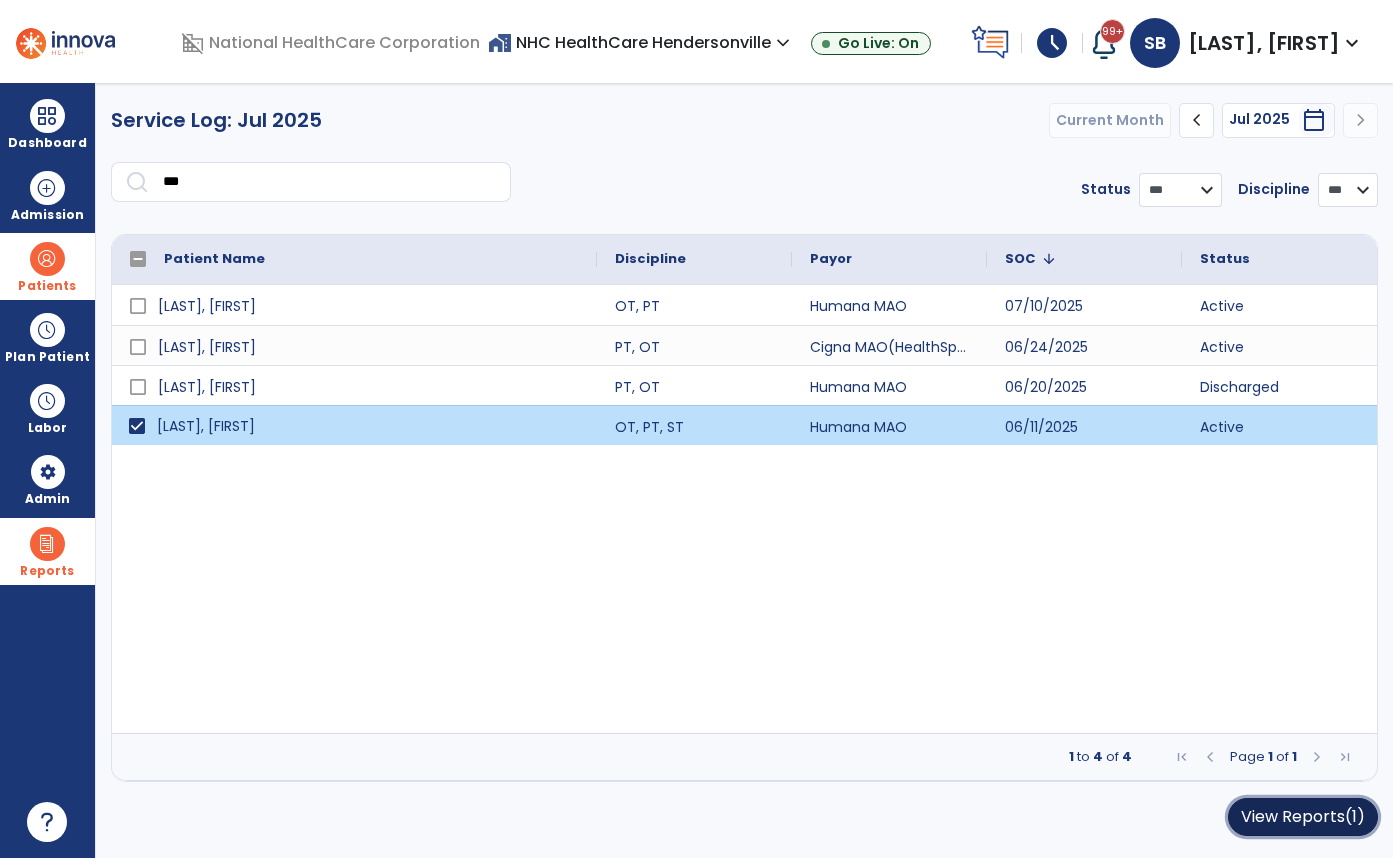 click on "View Reports   (1)" 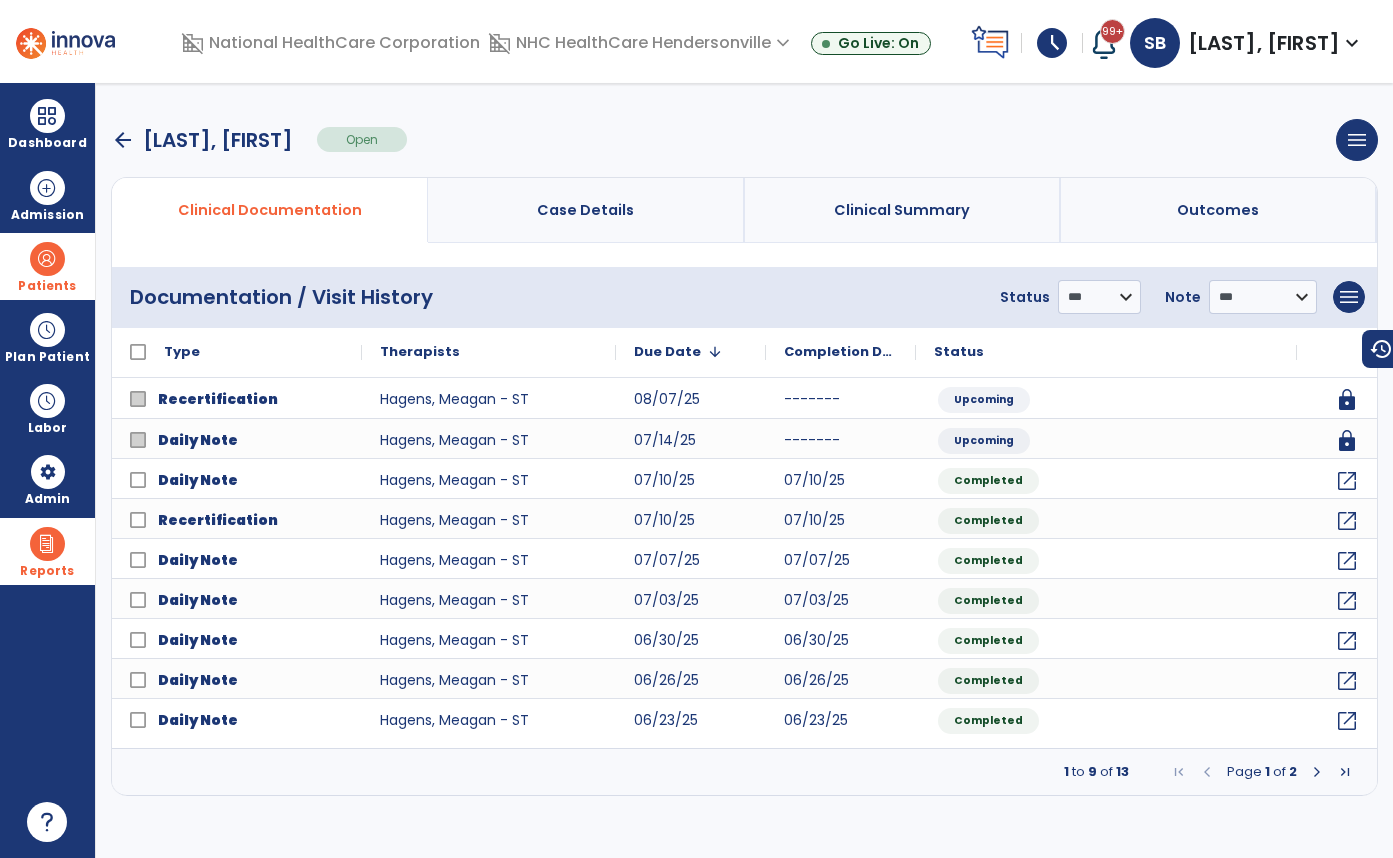 click on "arrow_back" at bounding box center (123, 140) 